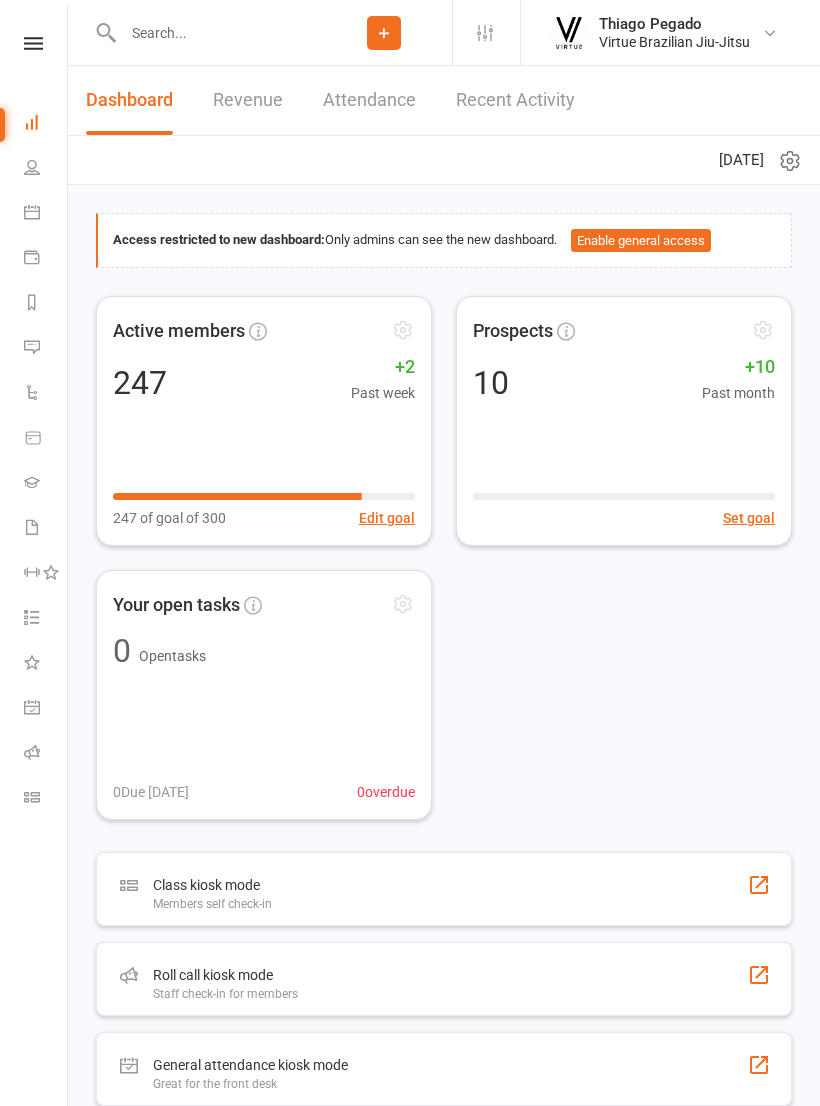 scroll, scrollTop: 0, scrollLeft: 0, axis: both 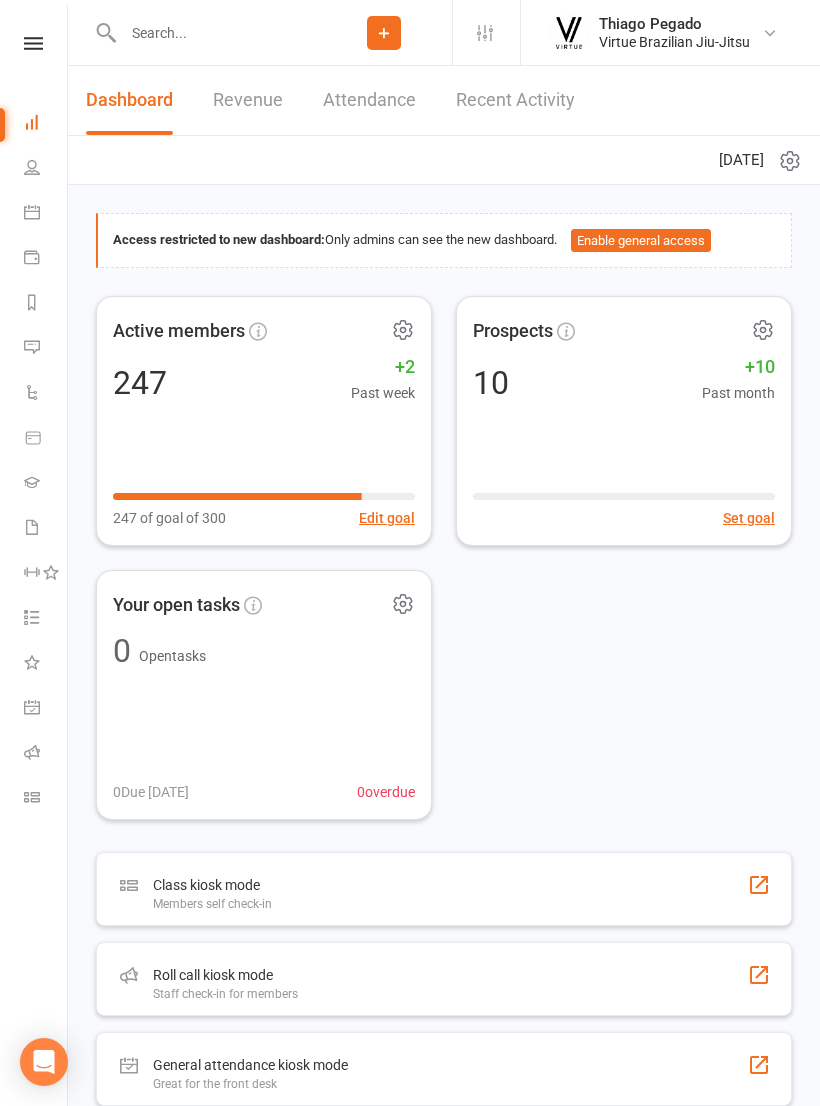 click at bounding box center (33, 43) 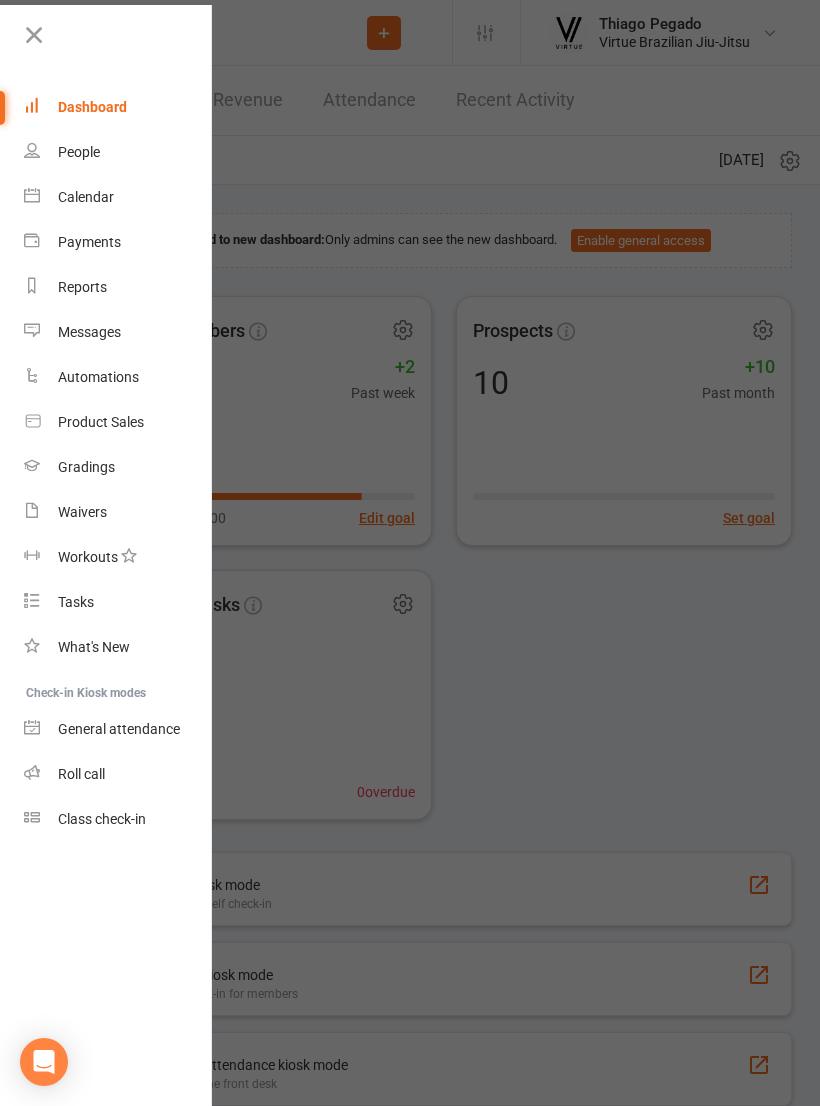 click on "Class check-in" at bounding box center (118, 819) 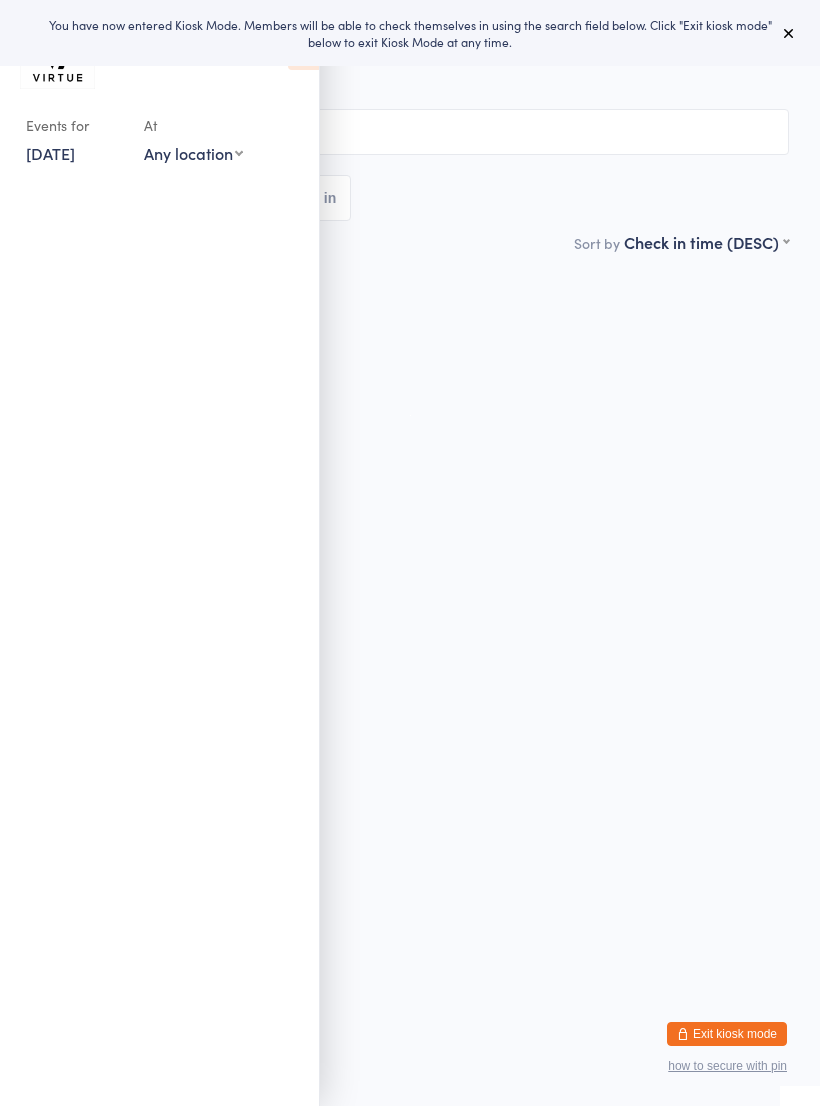 scroll, scrollTop: 0, scrollLeft: 0, axis: both 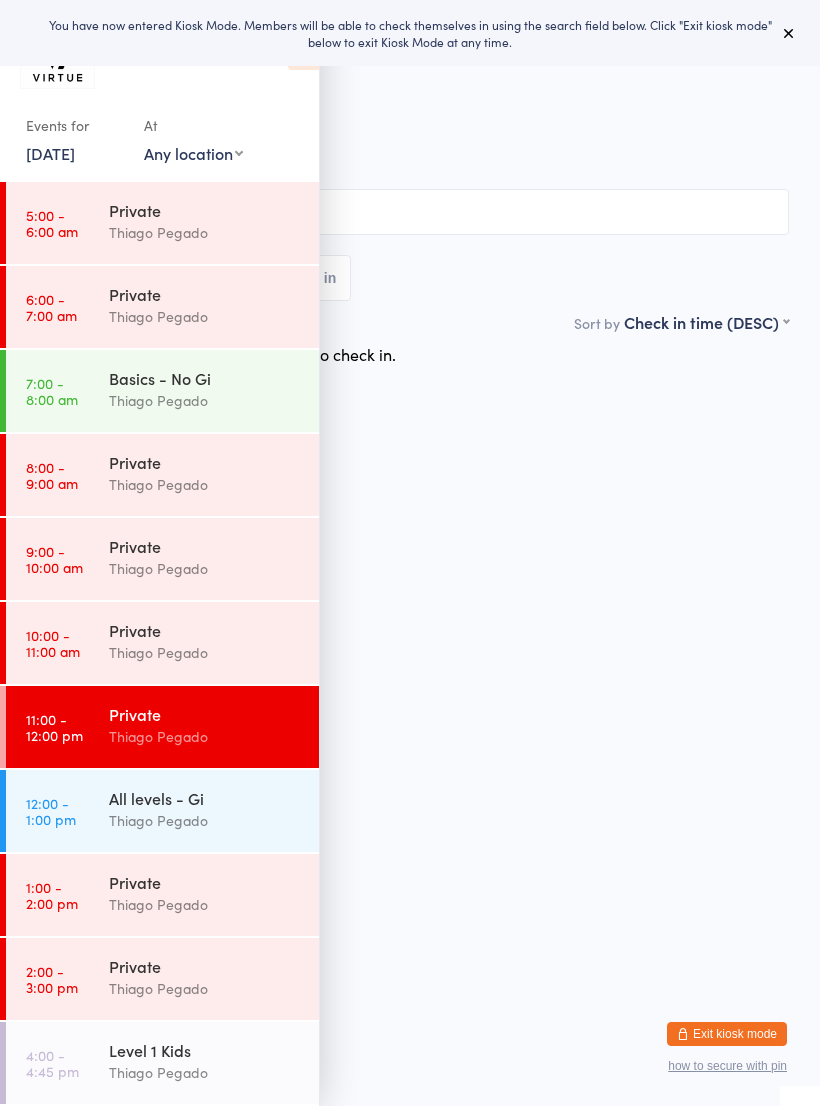click on "Thiago Pegado" at bounding box center (205, 400) 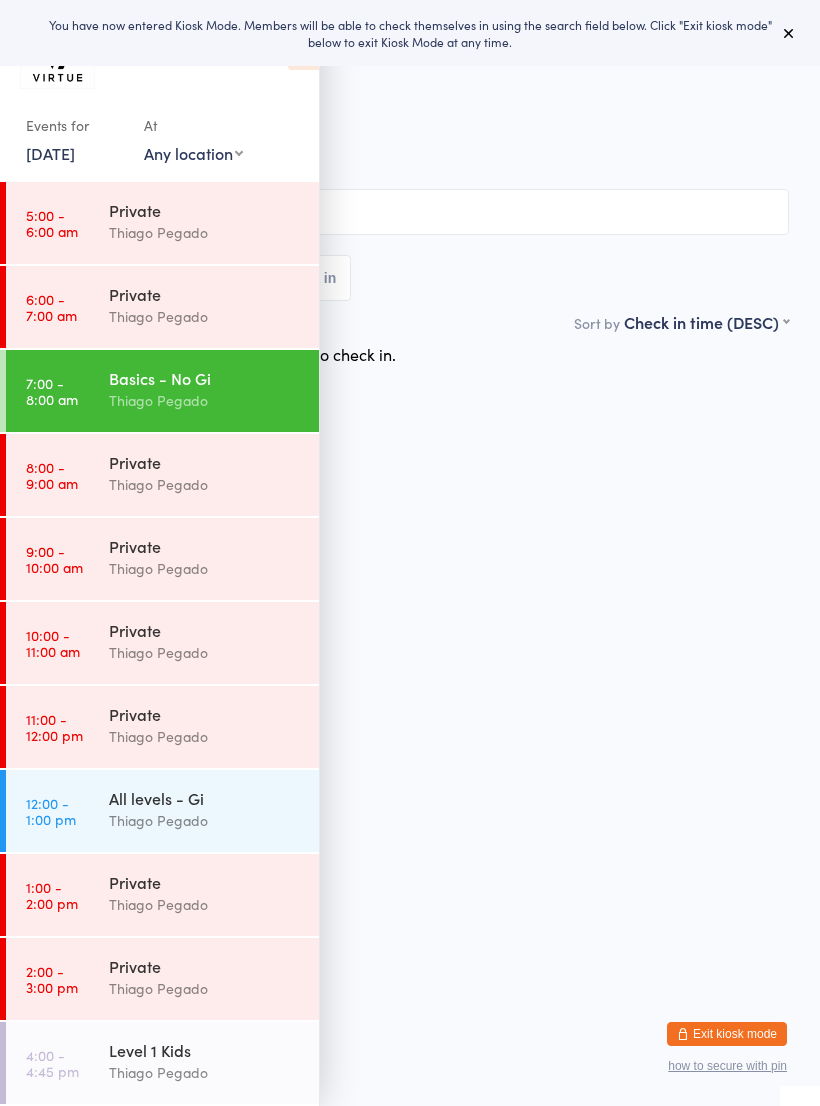click at bounding box center (789, 33) 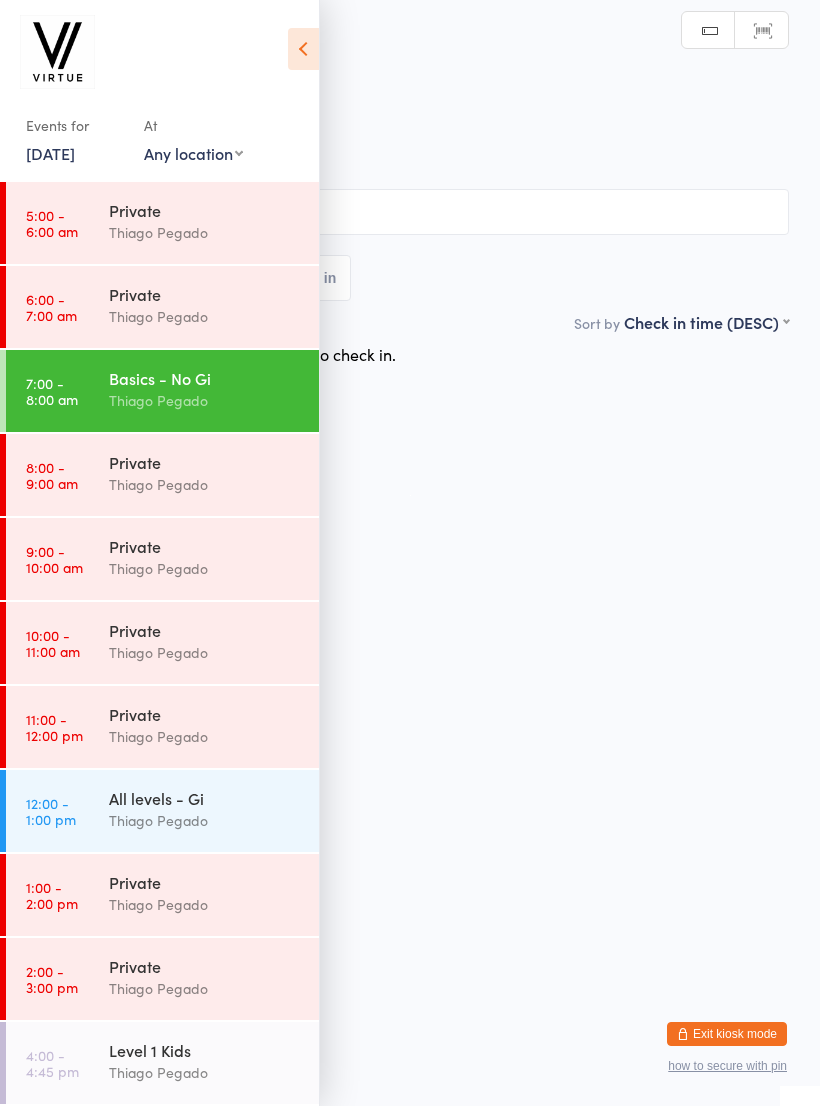 click at bounding box center (303, 49) 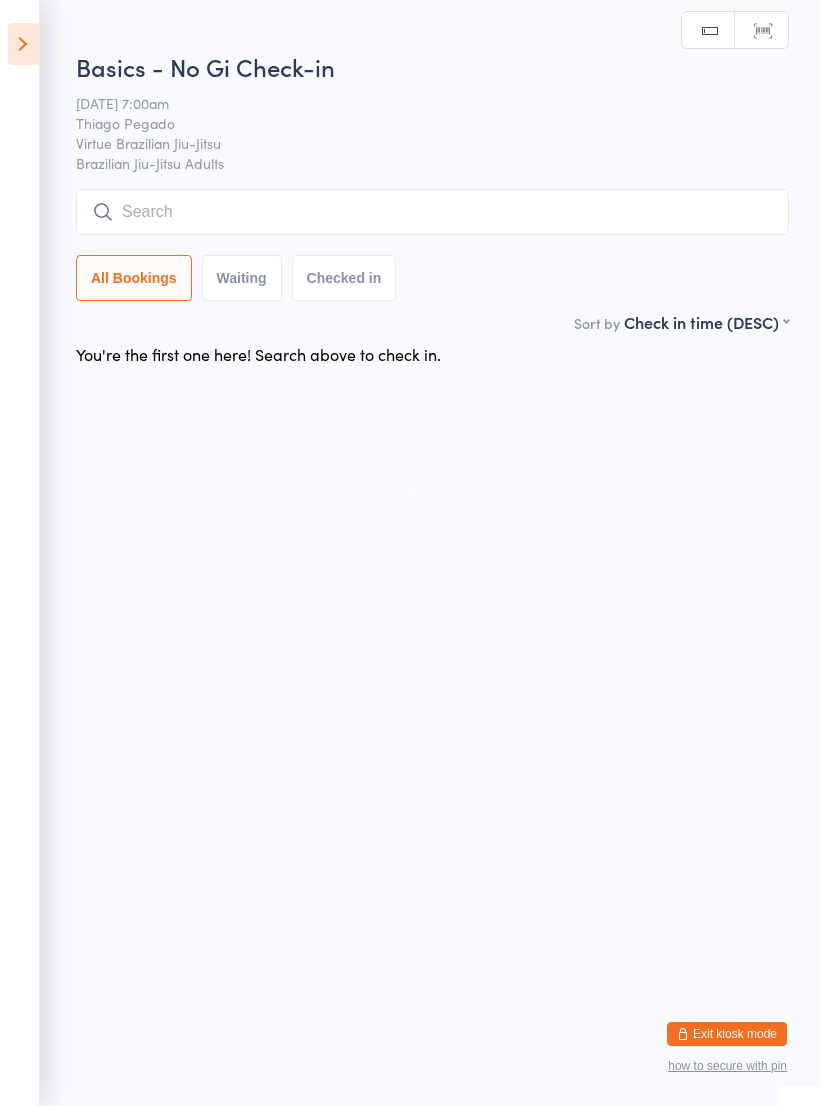 click at bounding box center (432, 212) 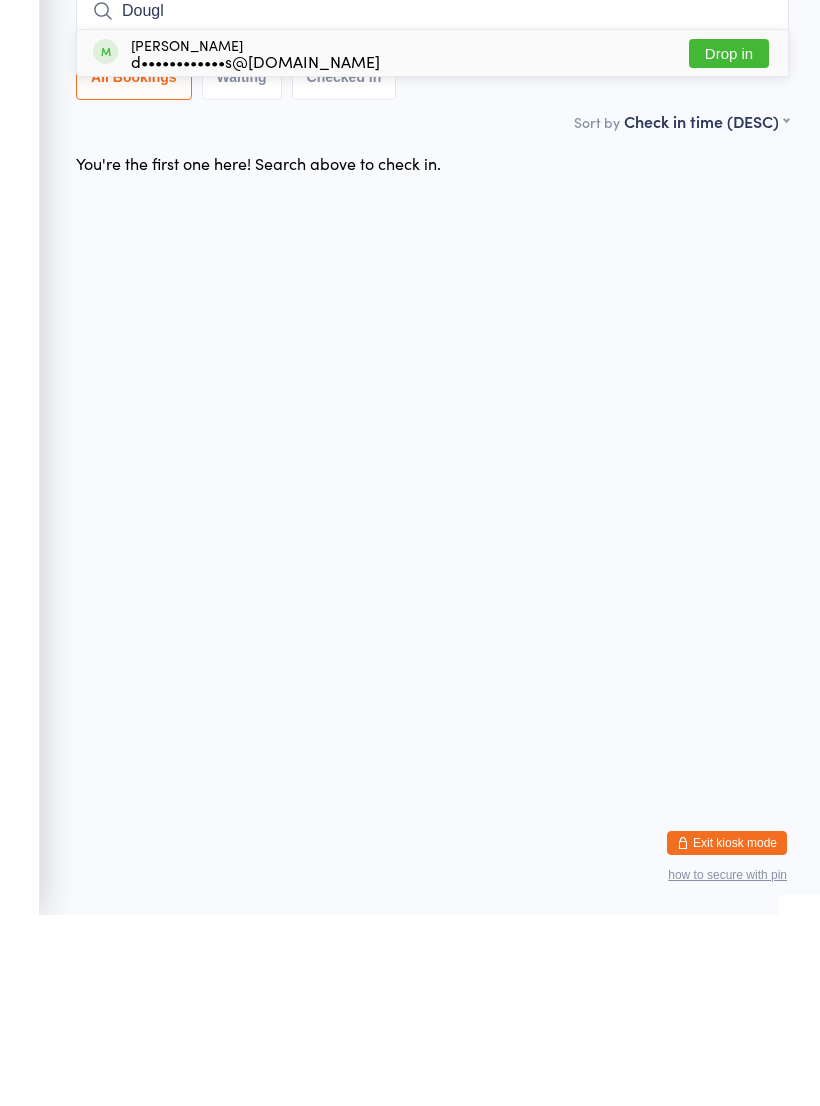 type on "Dougl" 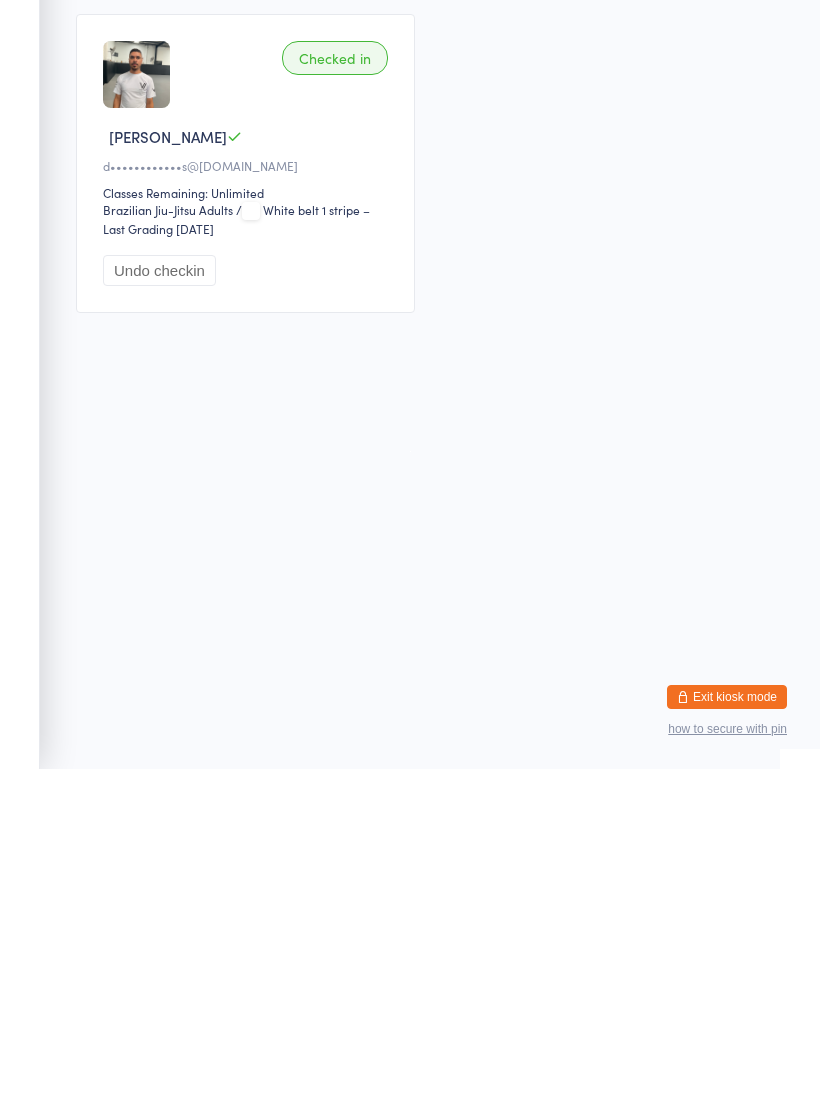 click on "Exit kiosk mode" at bounding box center [727, 1034] 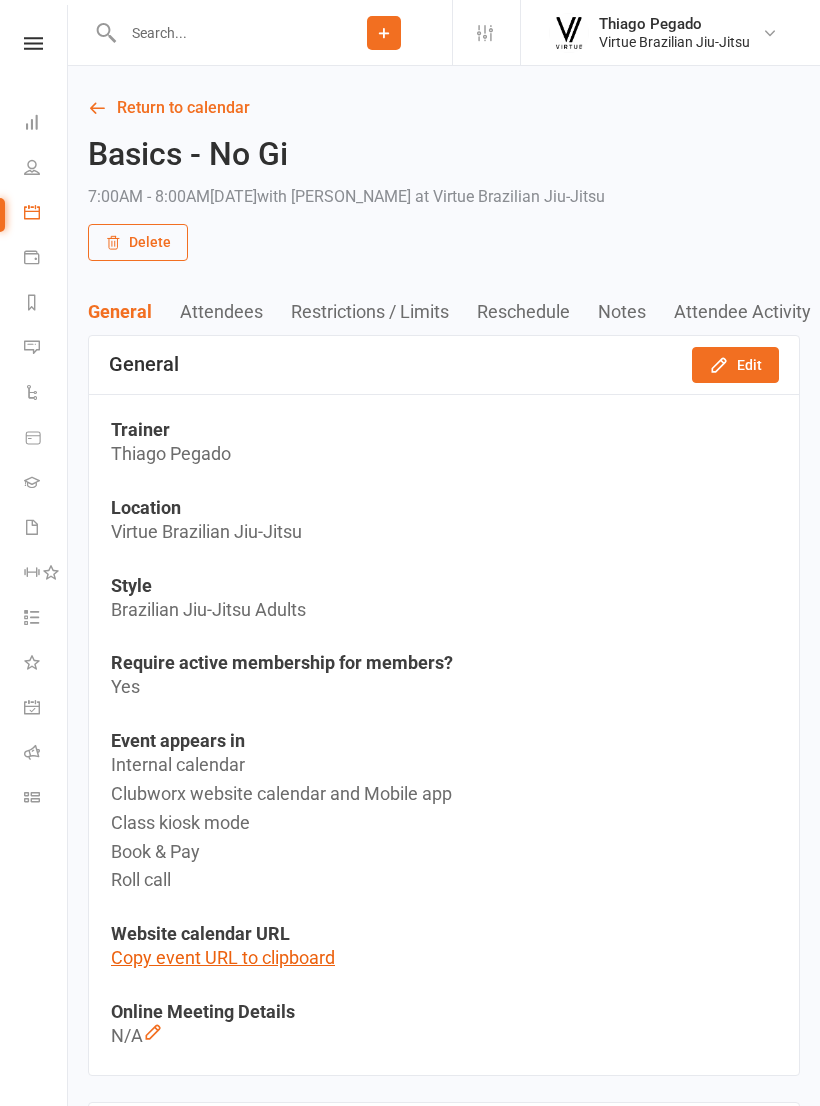 scroll, scrollTop: 0, scrollLeft: 0, axis: both 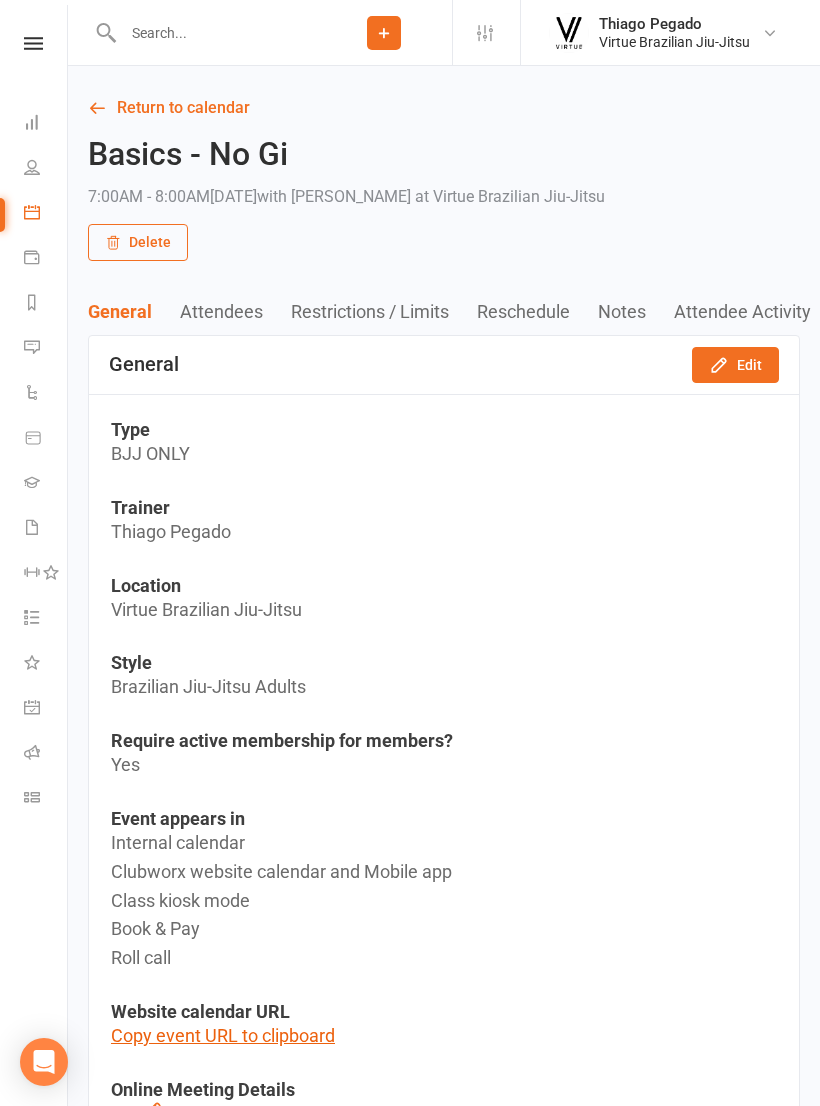 click at bounding box center (33, 43) 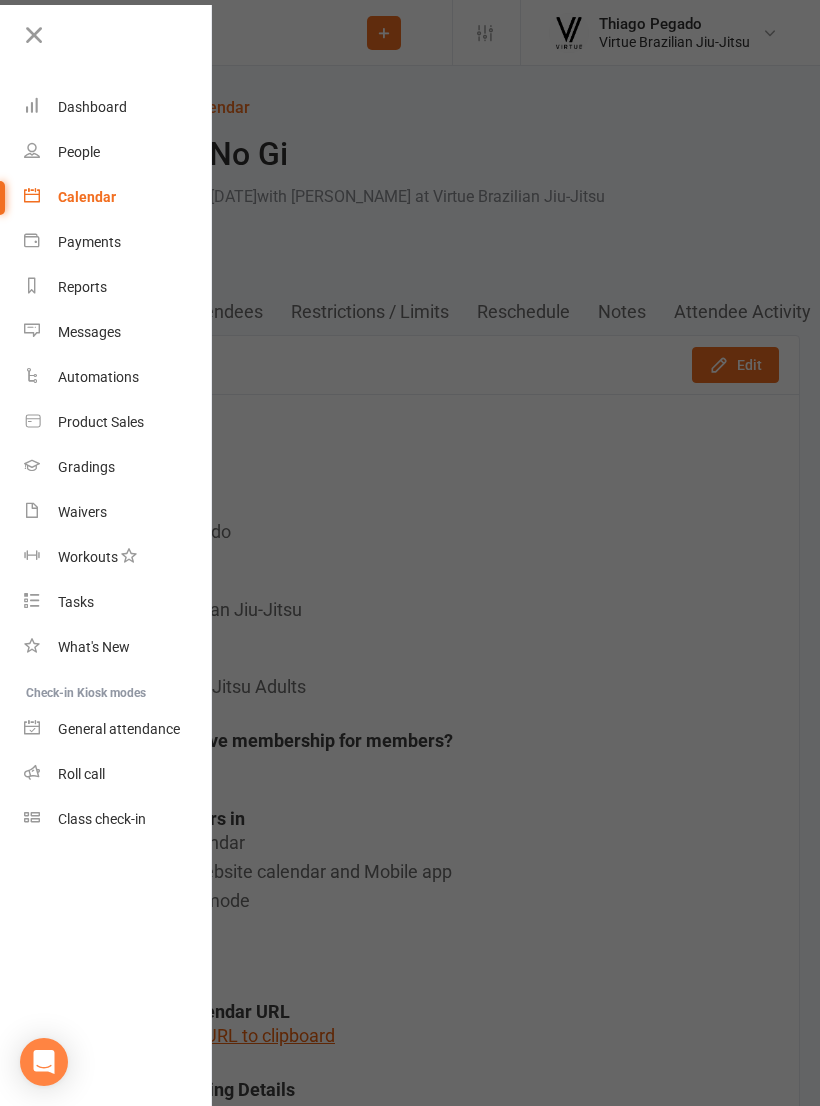 click on "People" at bounding box center (118, 152) 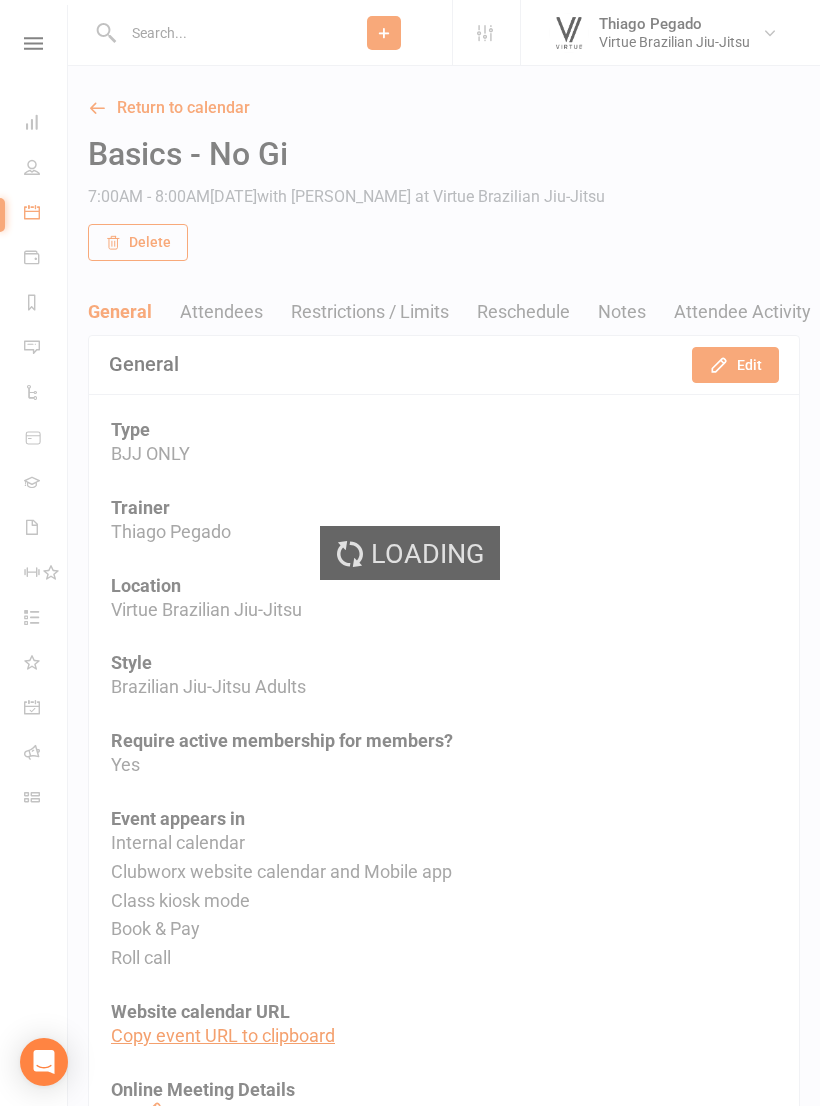 select on "100" 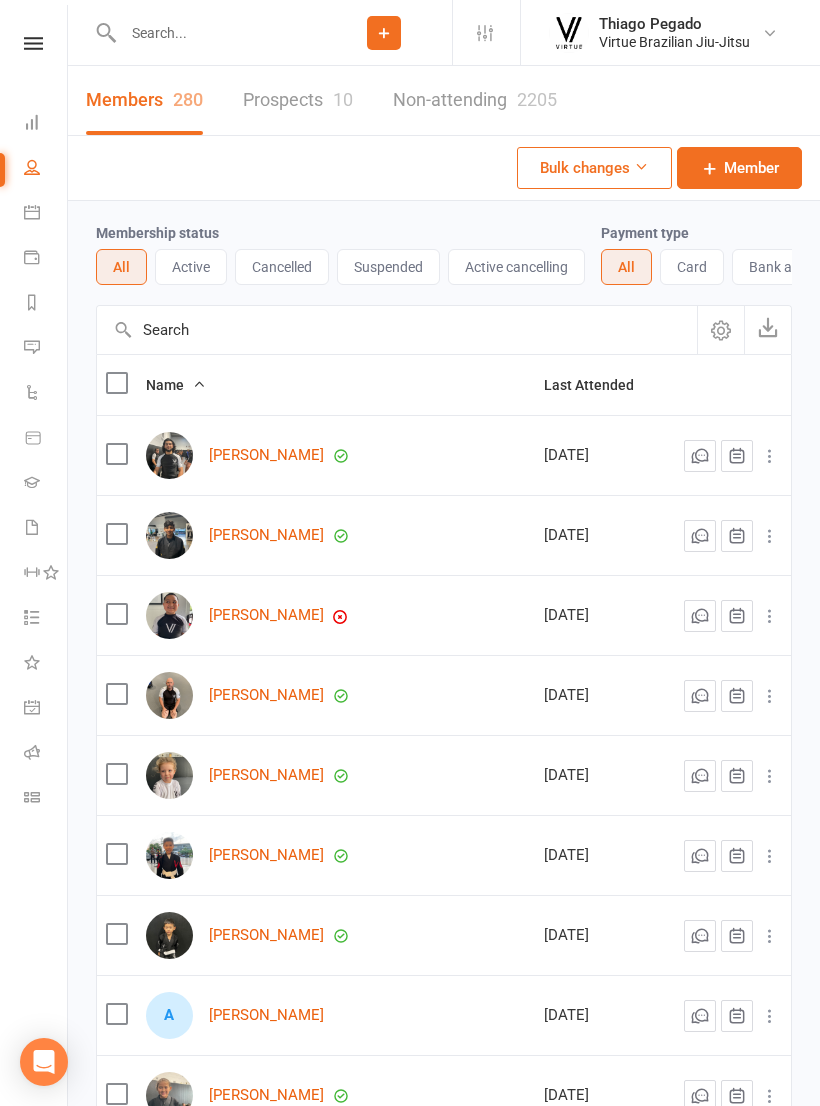 click on "Suspended" at bounding box center (388, 267) 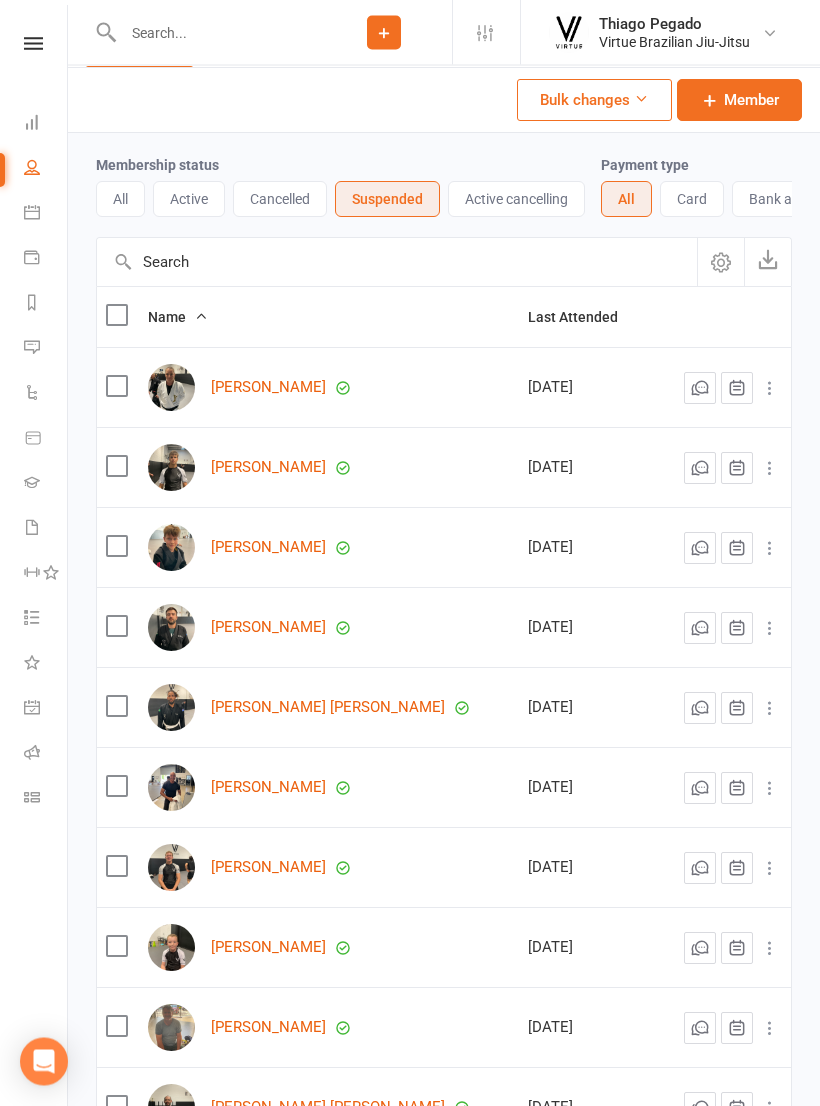 scroll, scrollTop: 0, scrollLeft: 0, axis: both 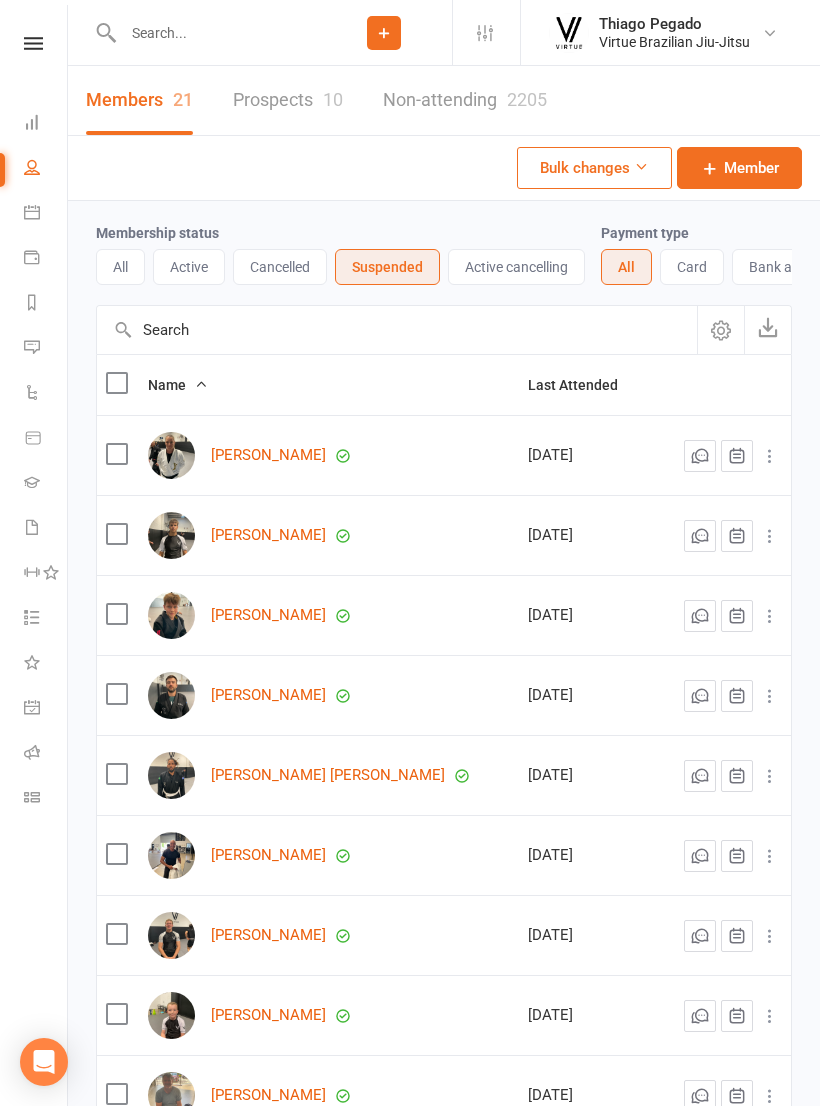 click at bounding box center (216, 33) 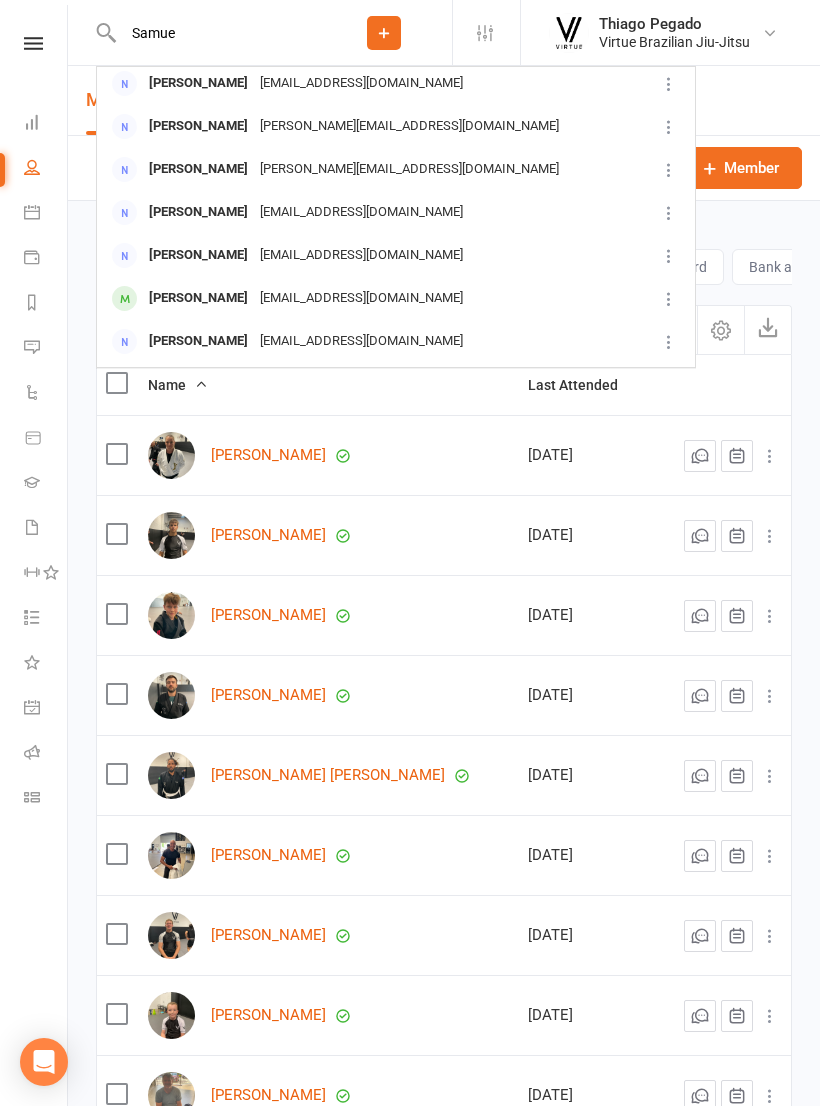 scroll, scrollTop: 266, scrollLeft: 0, axis: vertical 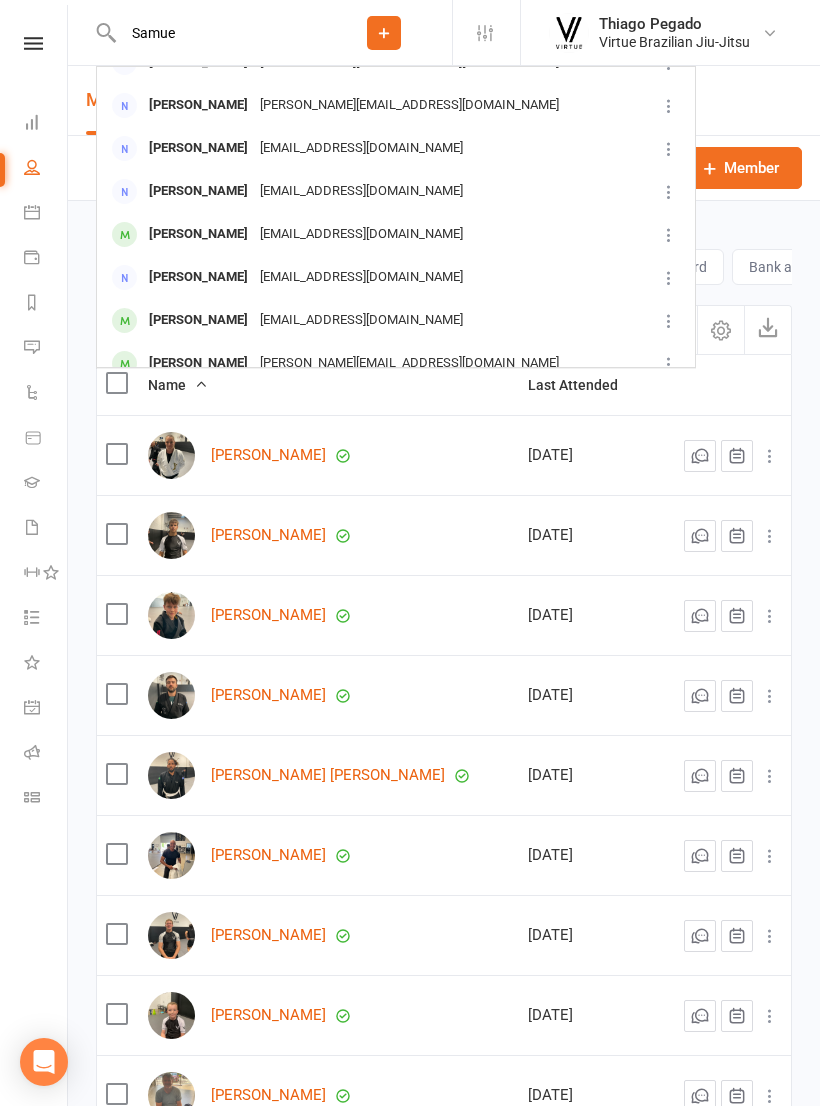 type on "Samue" 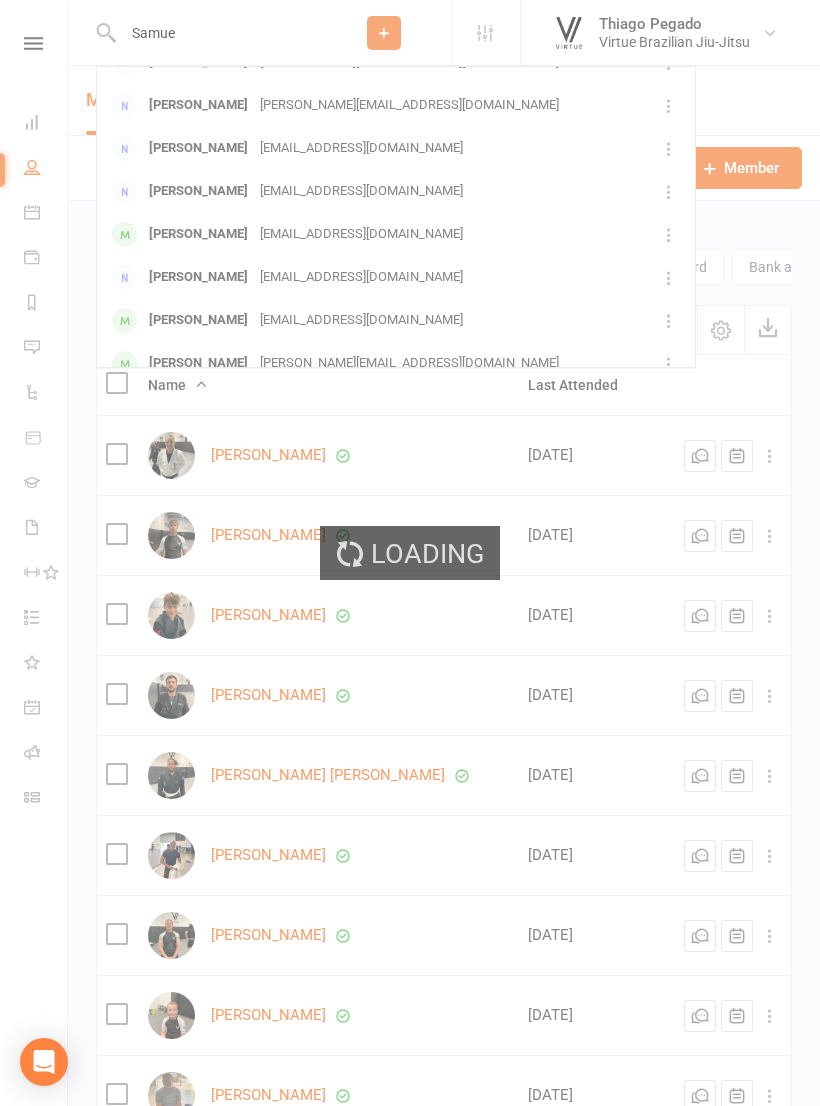 type 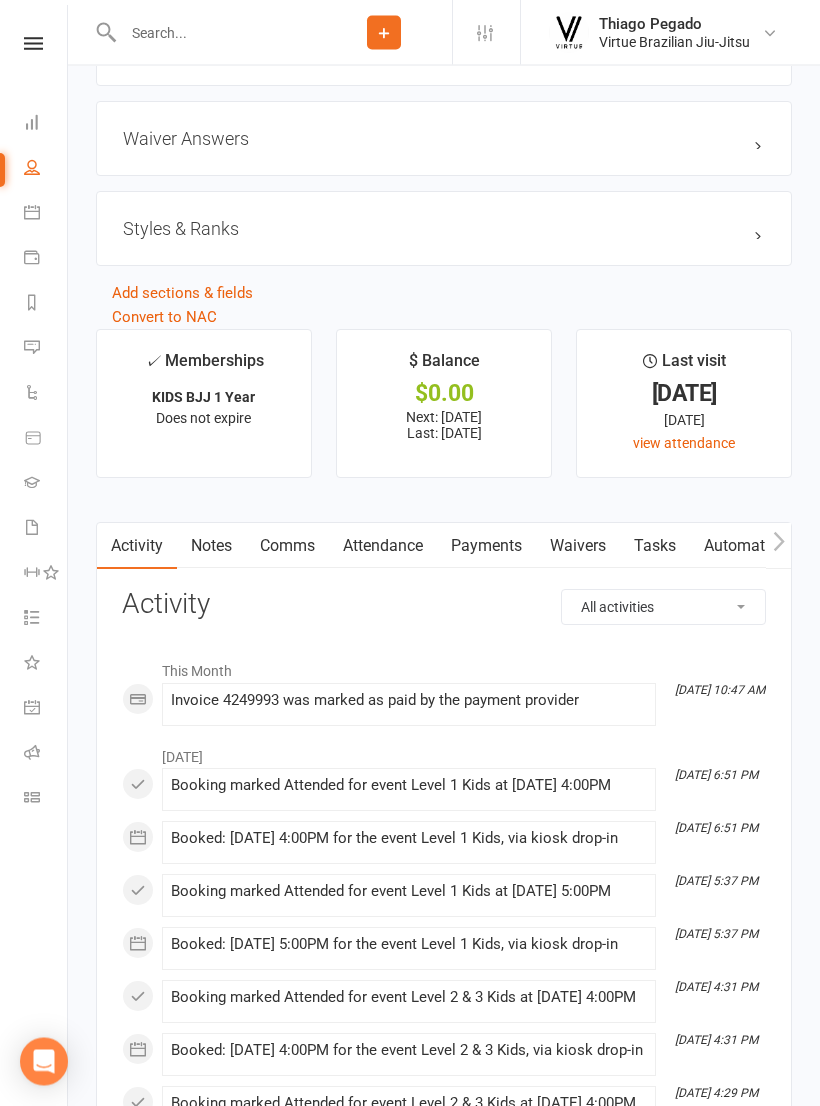click on "Payments" at bounding box center (486, 547) 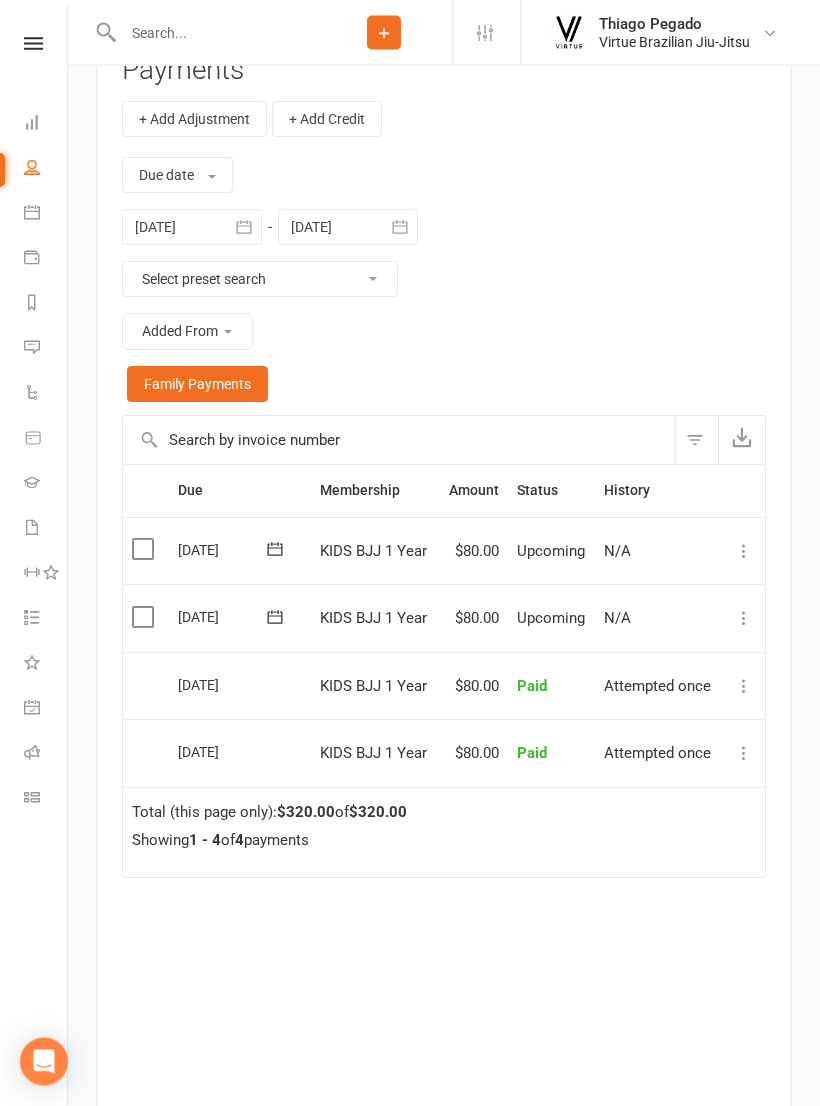 scroll, scrollTop: 2319, scrollLeft: 0, axis: vertical 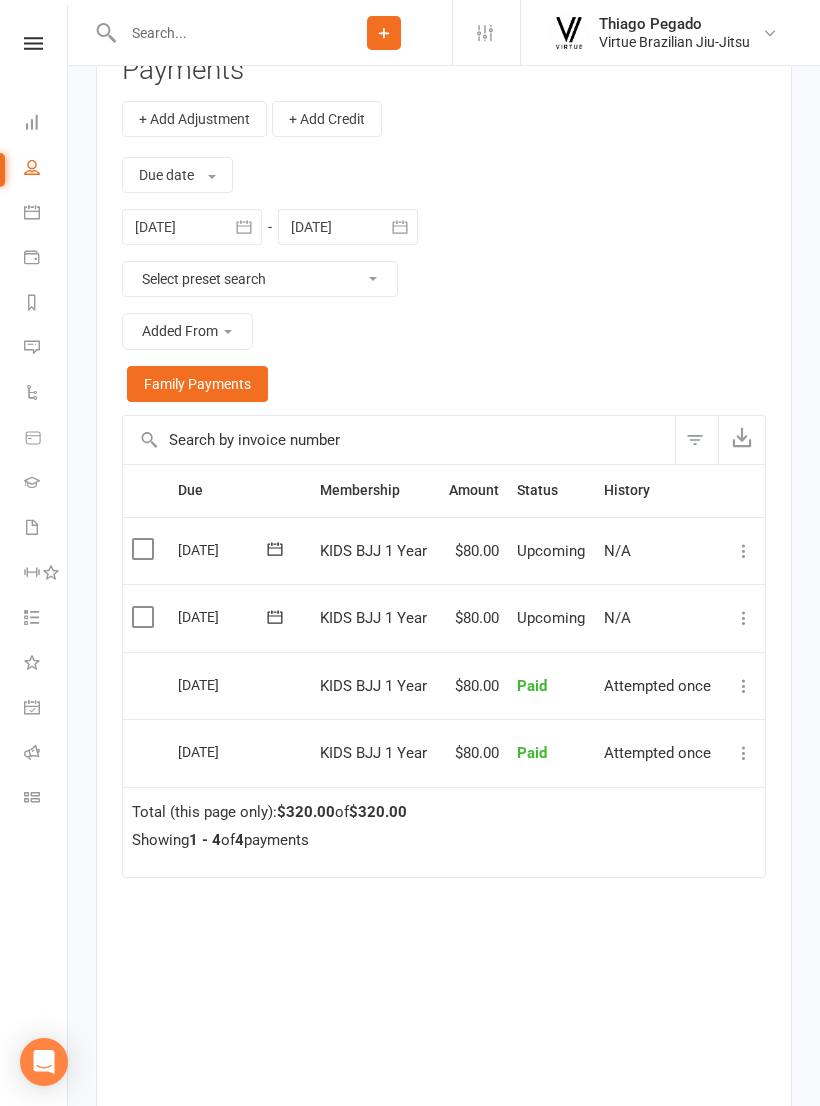 click on "Mark as Paid (Cash)  Mark as Paid (POS)  Mark as Paid (Other)  Skip  Change amount  Apply credit  Bulk reschedule from this date  More Info Send message" at bounding box center [743, 618] 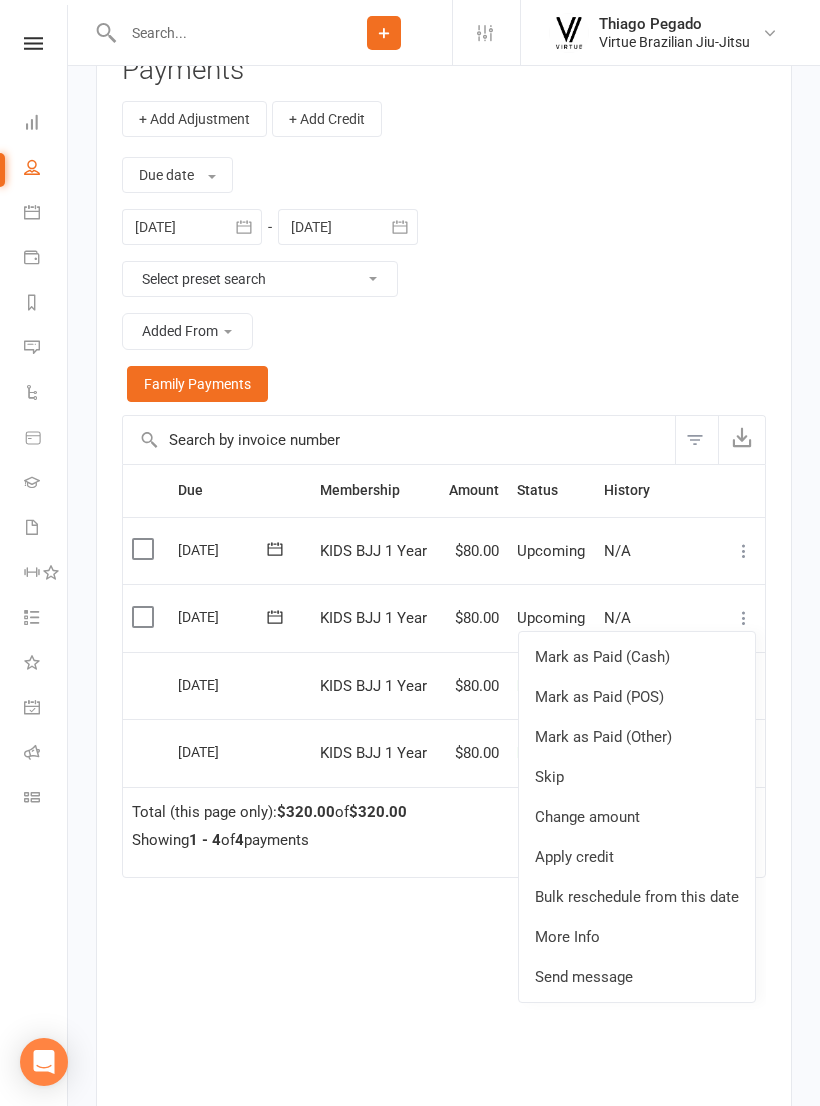click on "Skip" at bounding box center (637, 777) 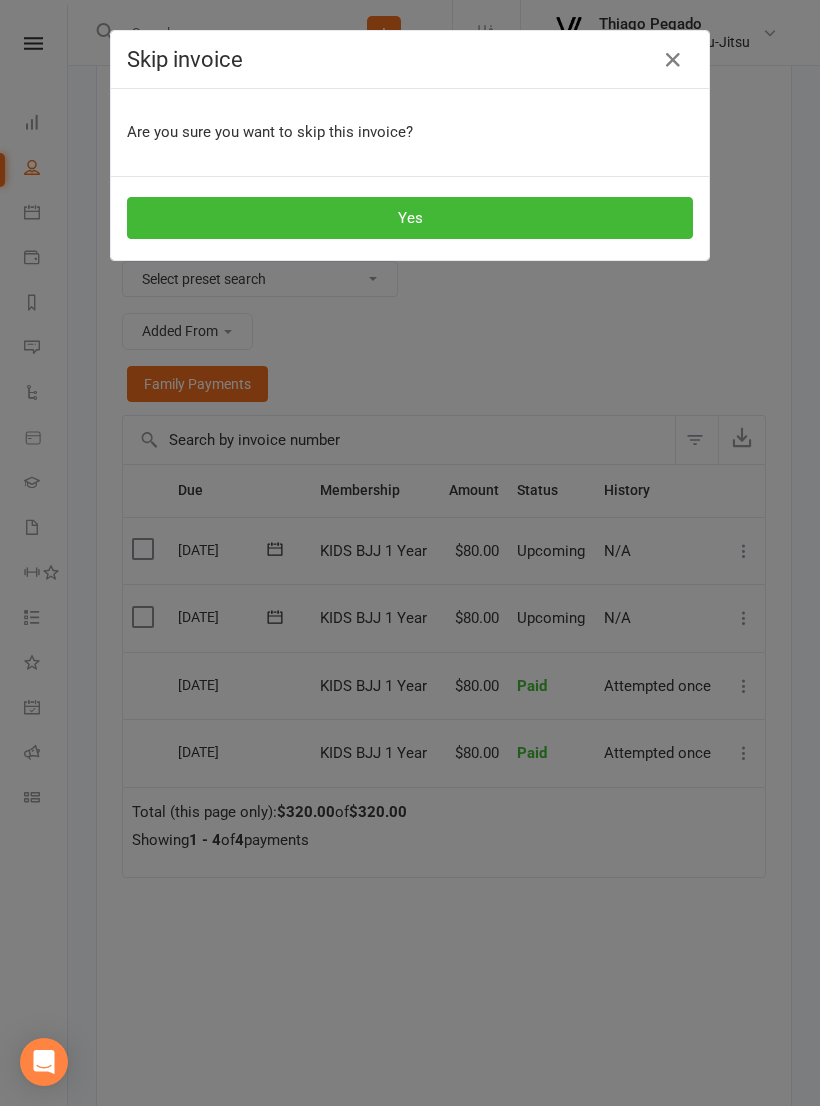 click on "Yes" at bounding box center [410, 218] 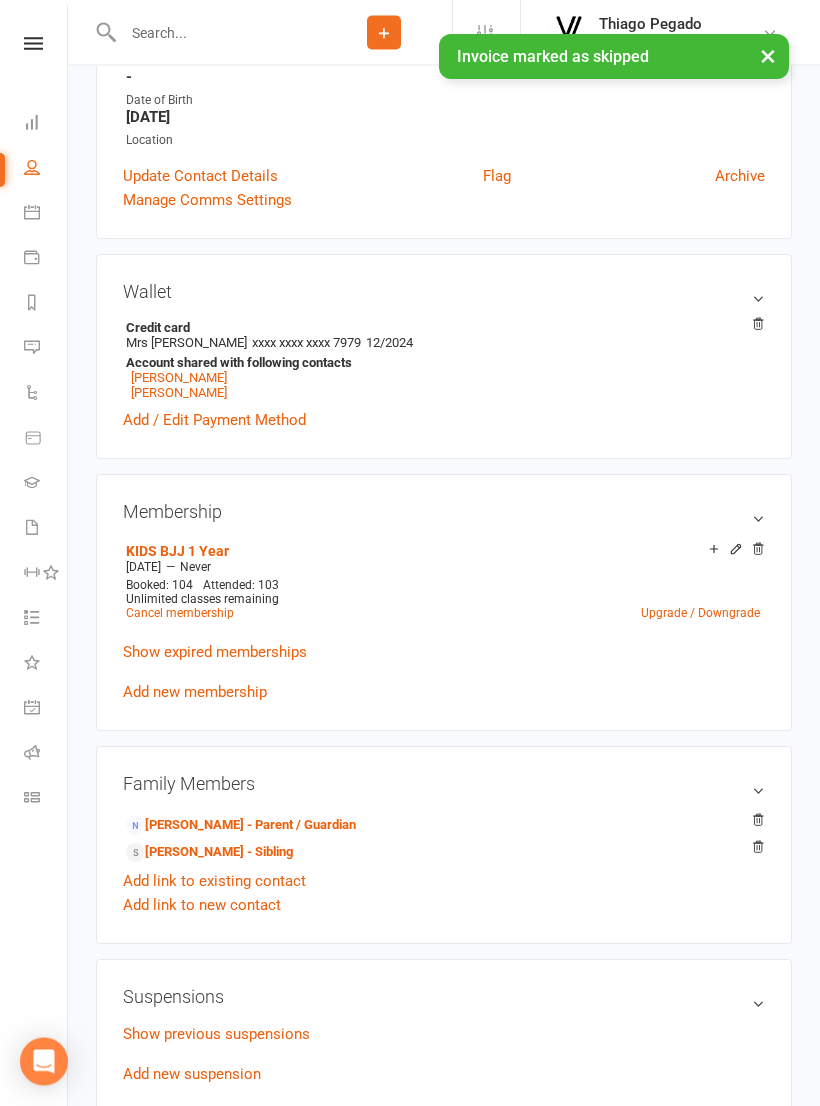 scroll, scrollTop: 0, scrollLeft: 0, axis: both 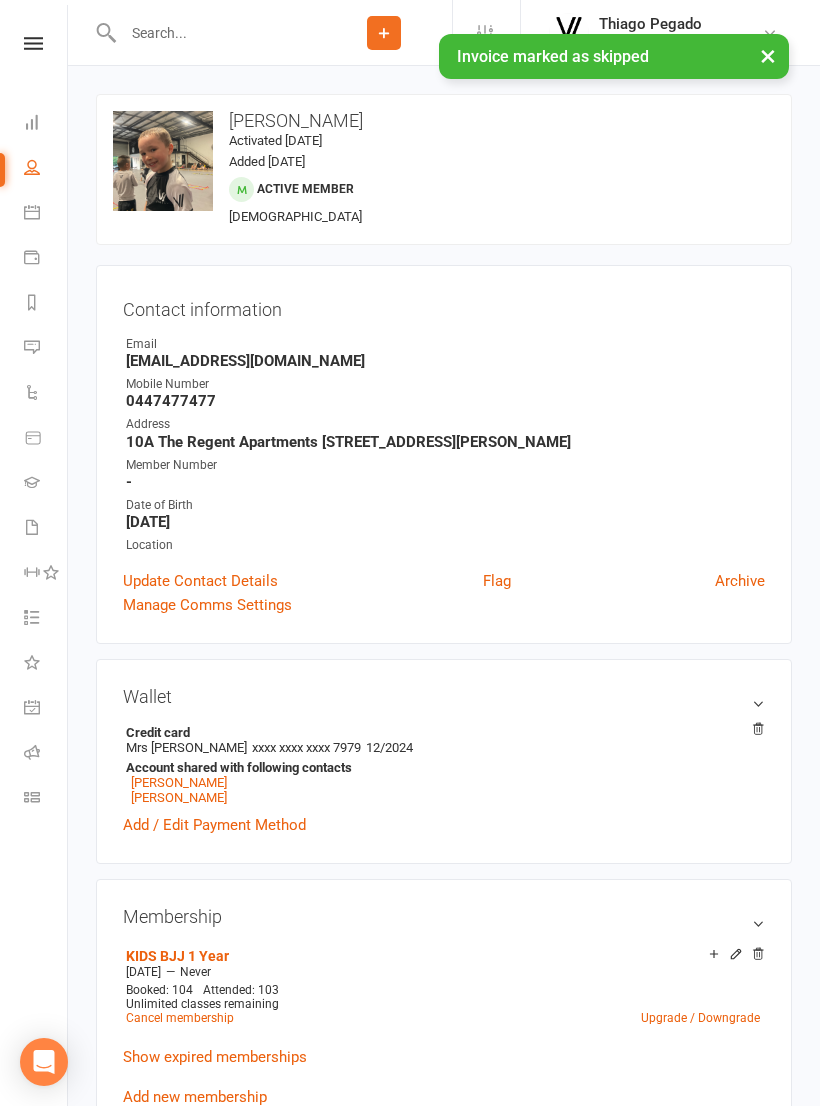 click on "People" at bounding box center (46, 169) 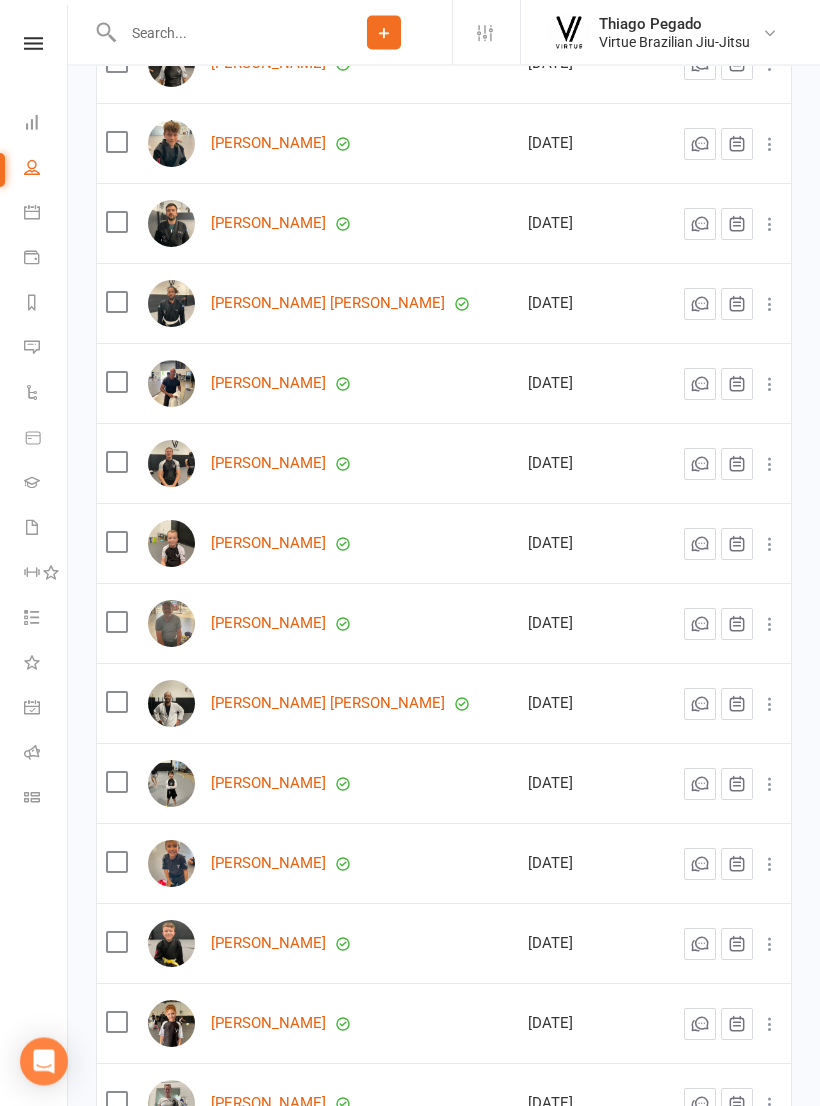scroll, scrollTop: 472, scrollLeft: 0, axis: vertical 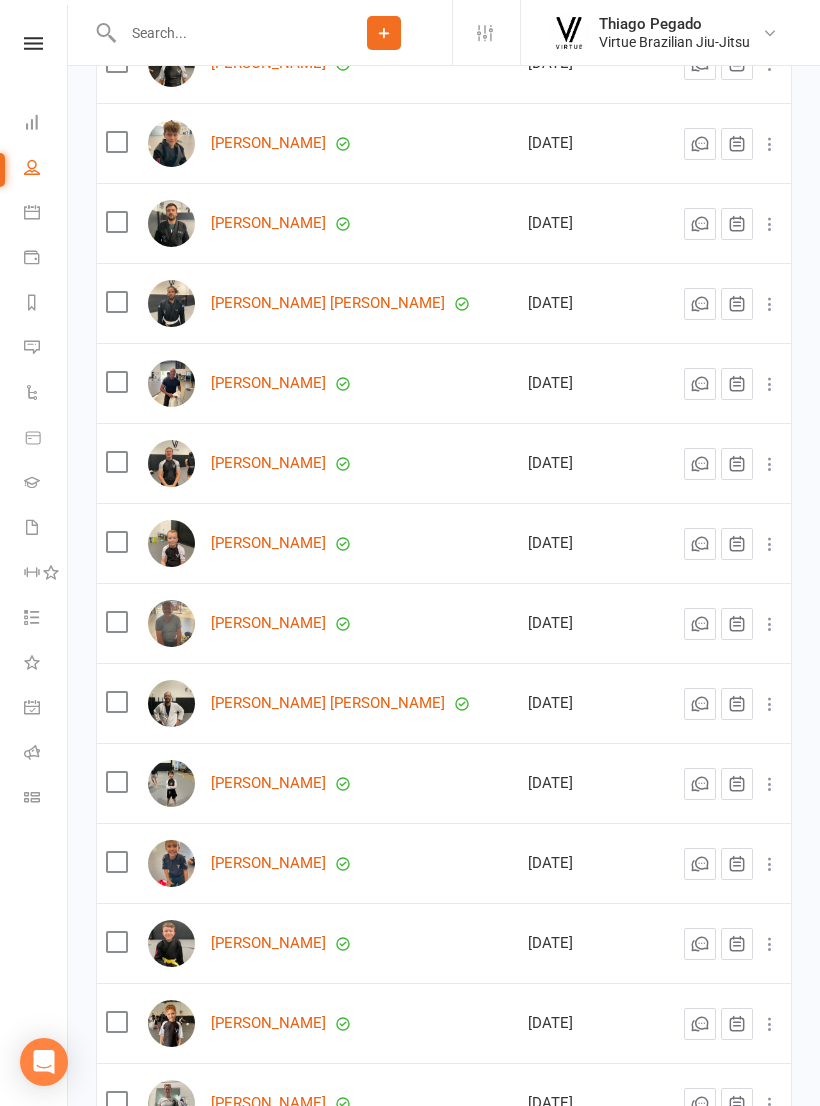 click on "Jack Dartnell" at bounding box center (268, 543) 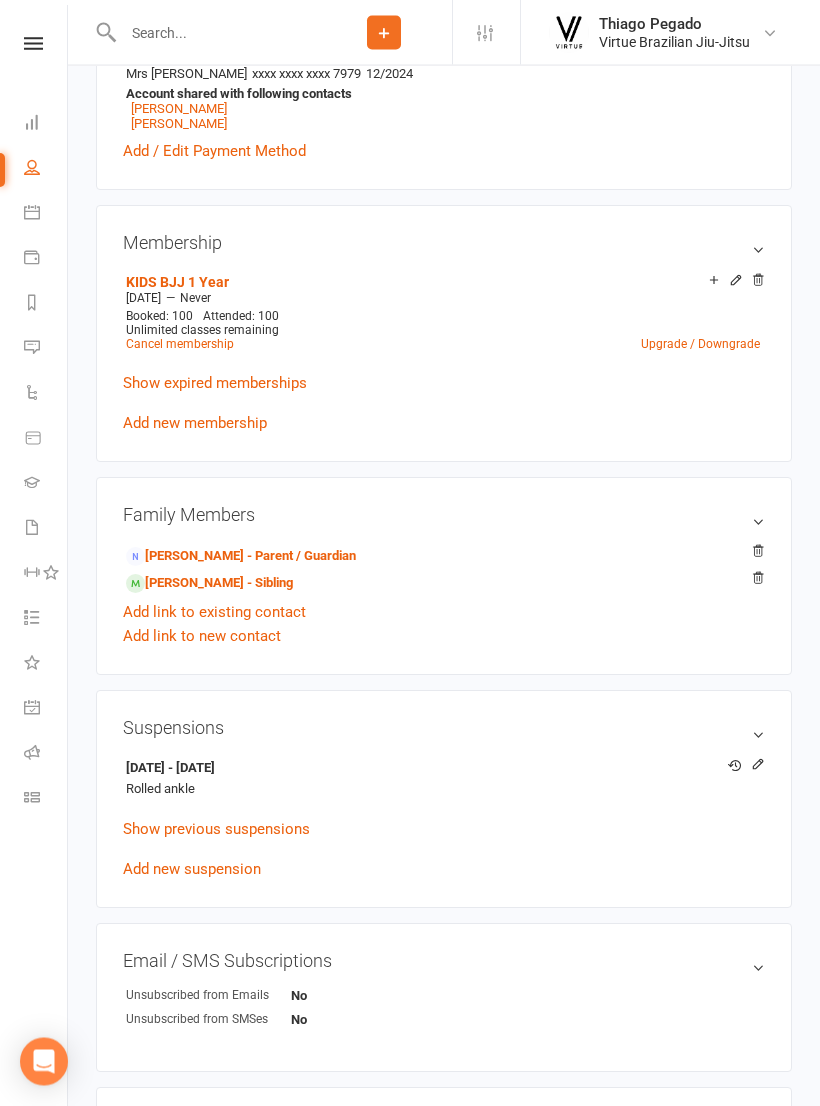 scroll, scrollTop: 664, scrollLeft: 0, axis: vertical 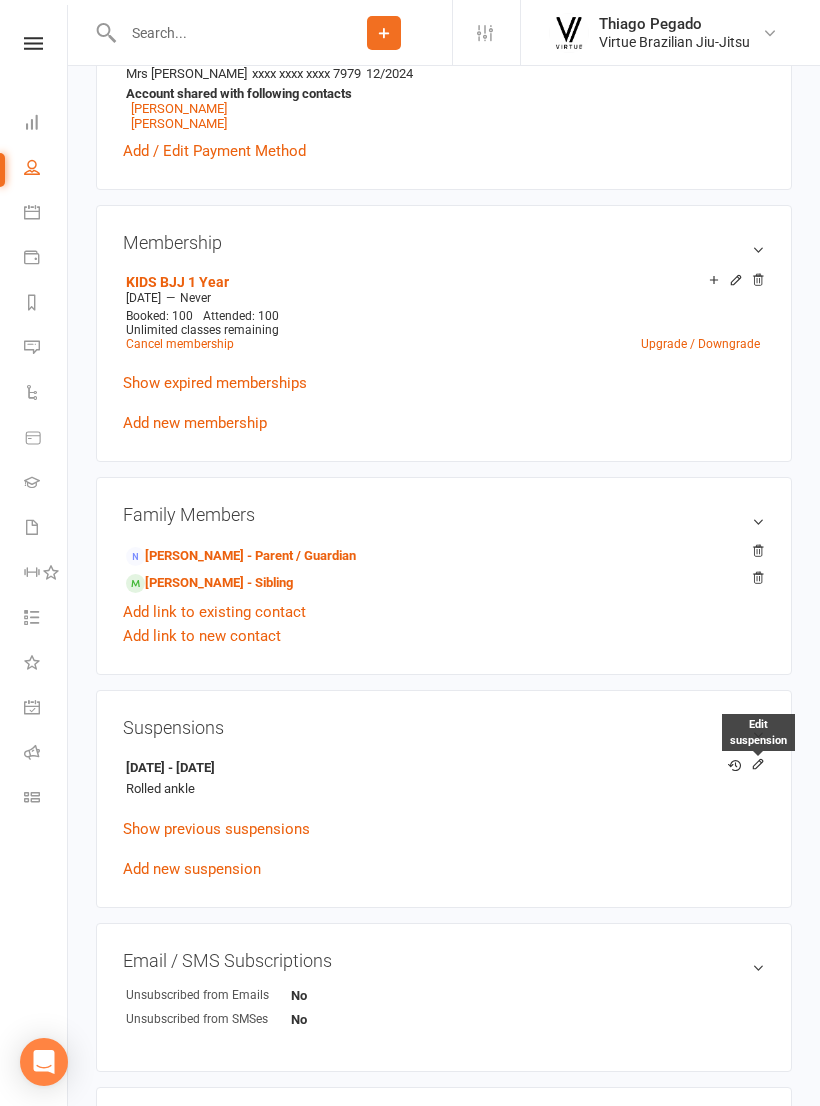 click 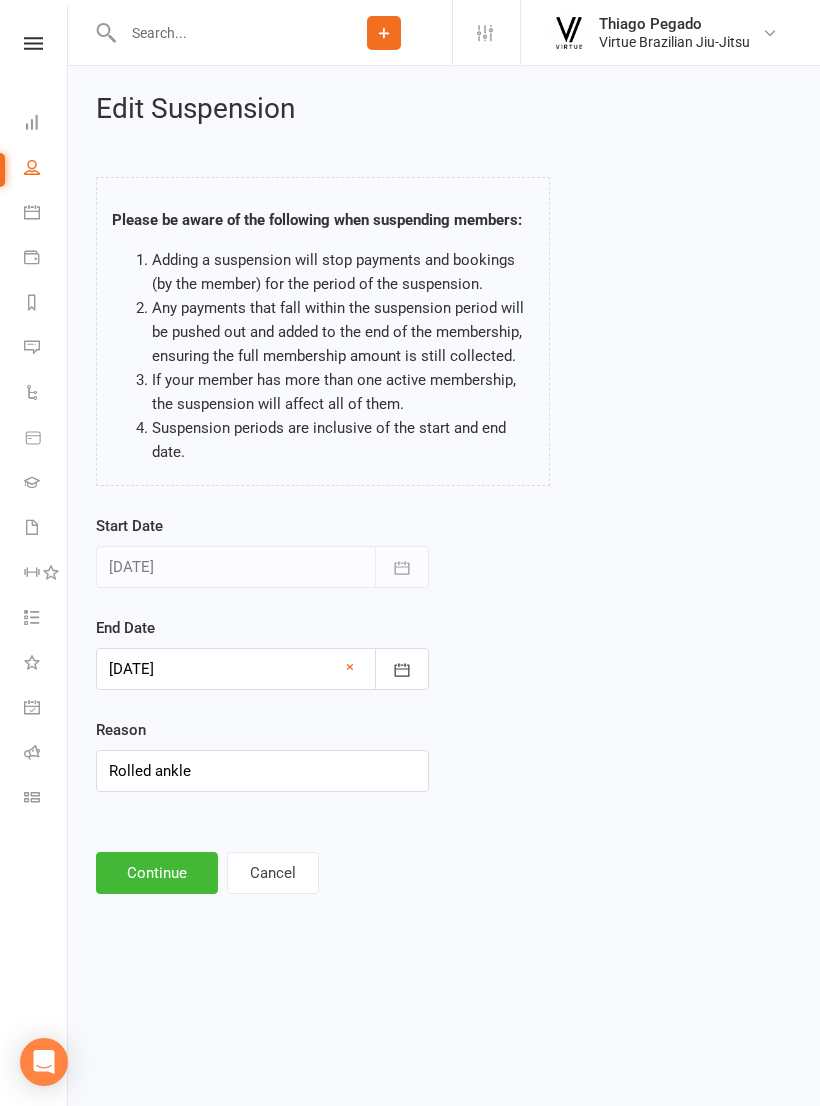 scroll, scrollTop: 0, scrollLeft: 0, axis: both 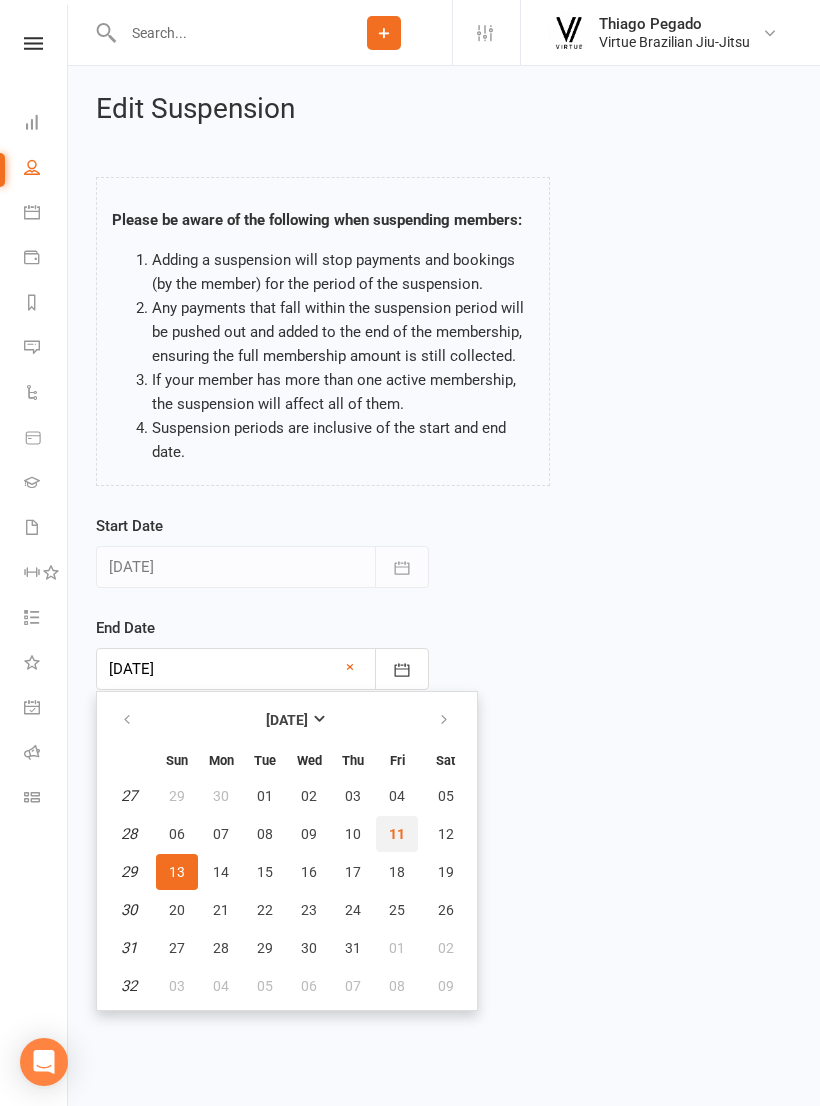 click on "11" at bounding box center [397, 834] 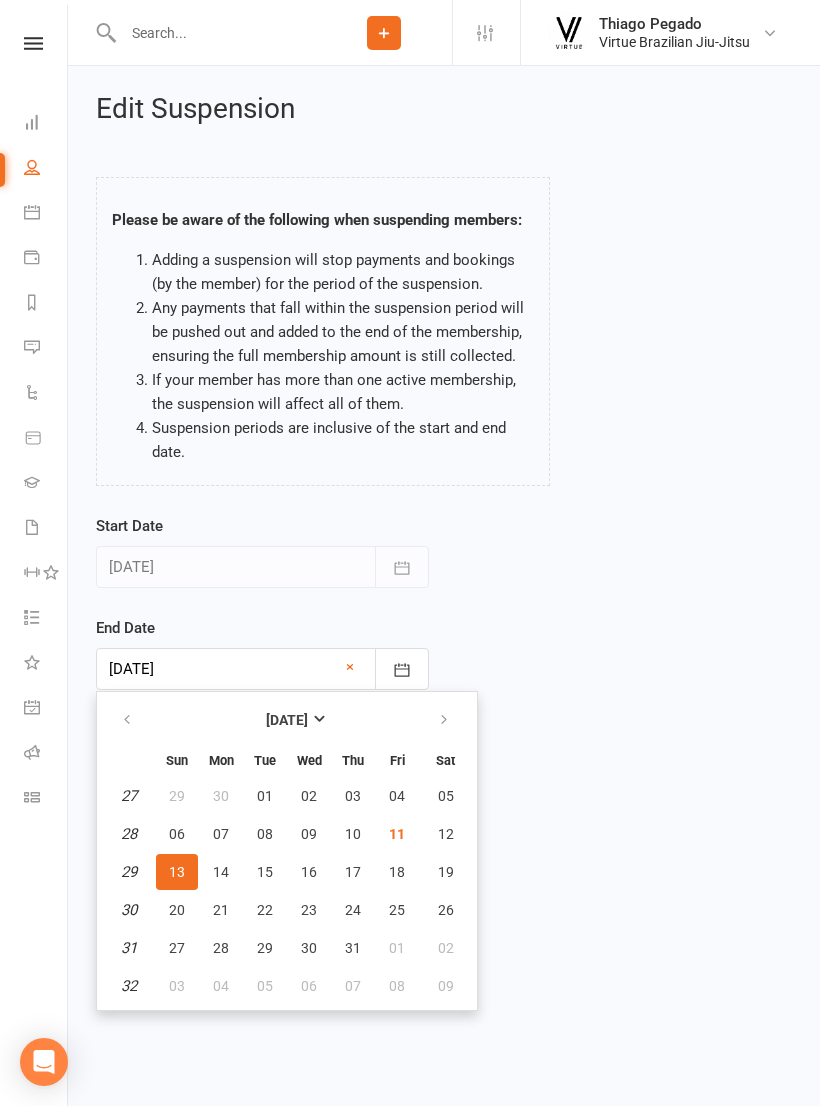 type on "11 Jul 2025" 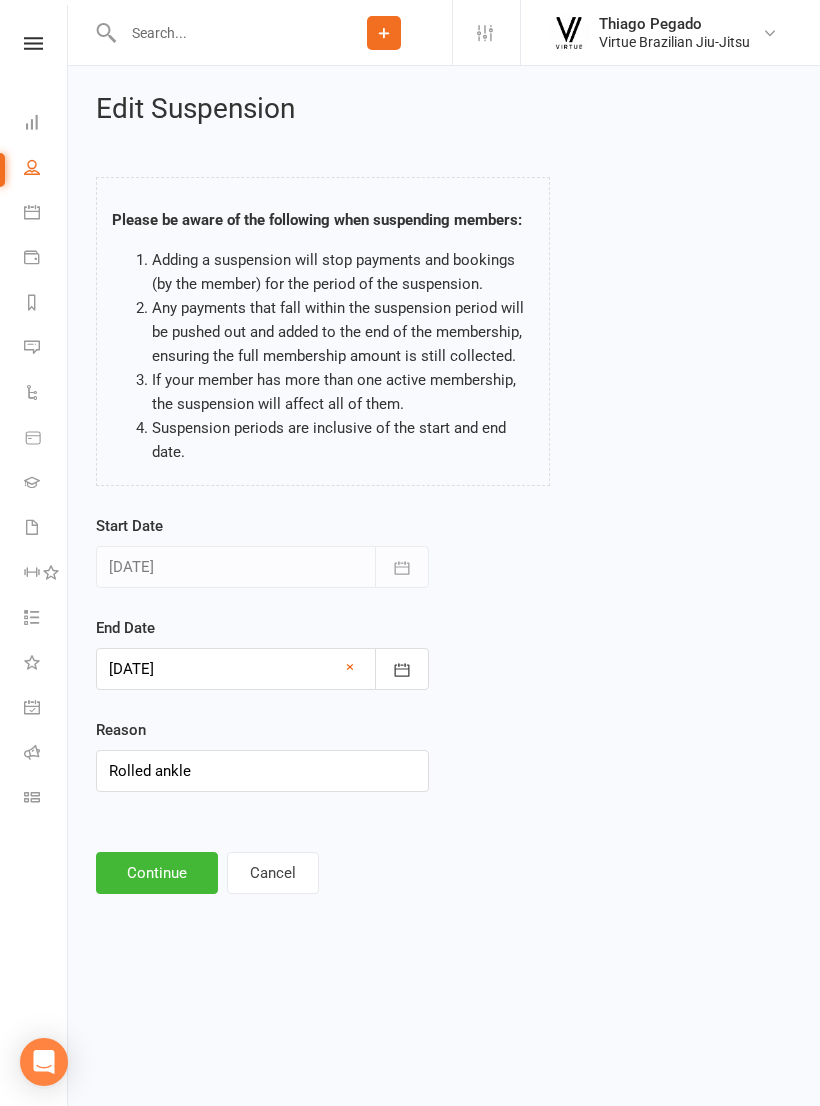 click on "Continue" at bounding box center (157, 873) 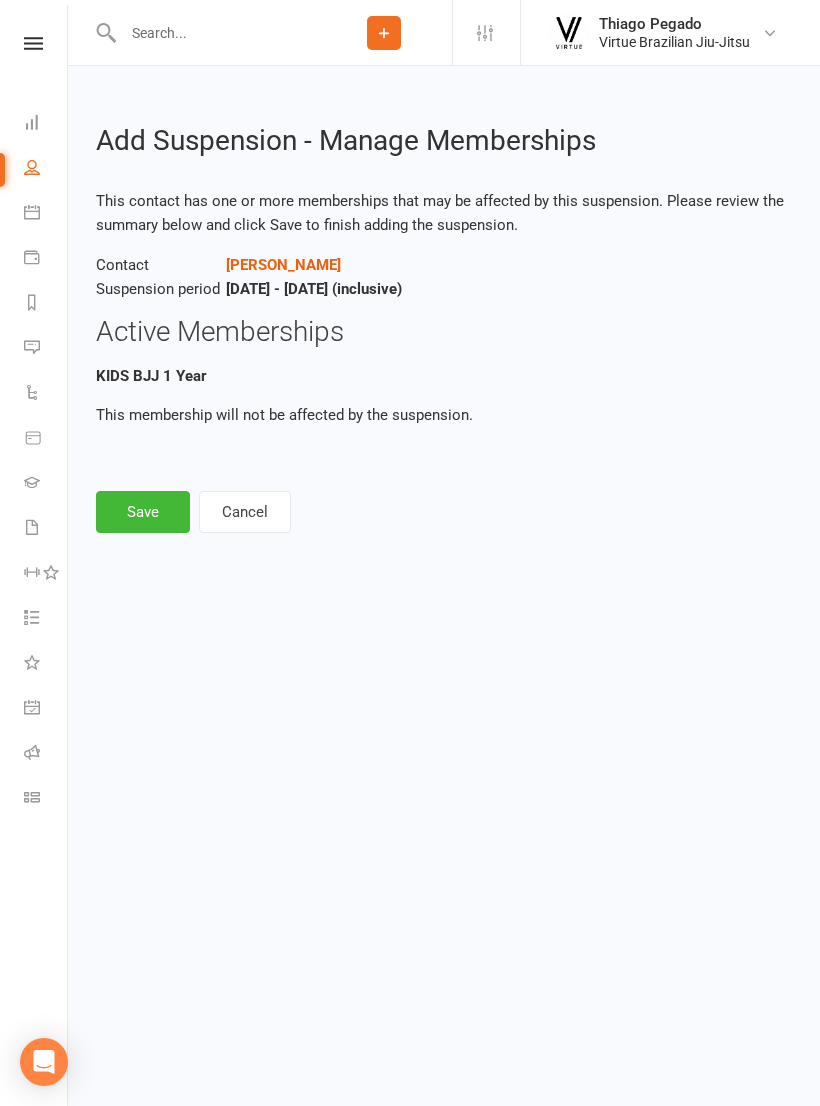 click on "Save" at bounding box center (143, 512) 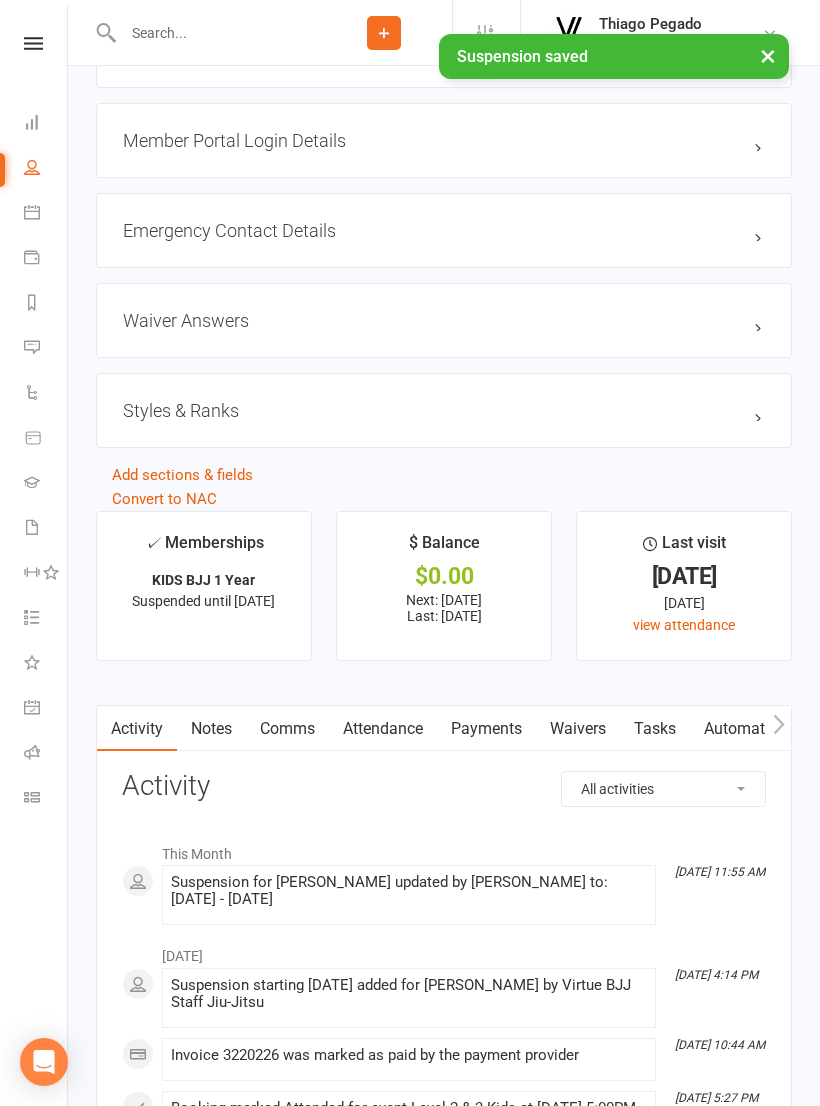 click on "Payments" at bounding box center [486, 729] 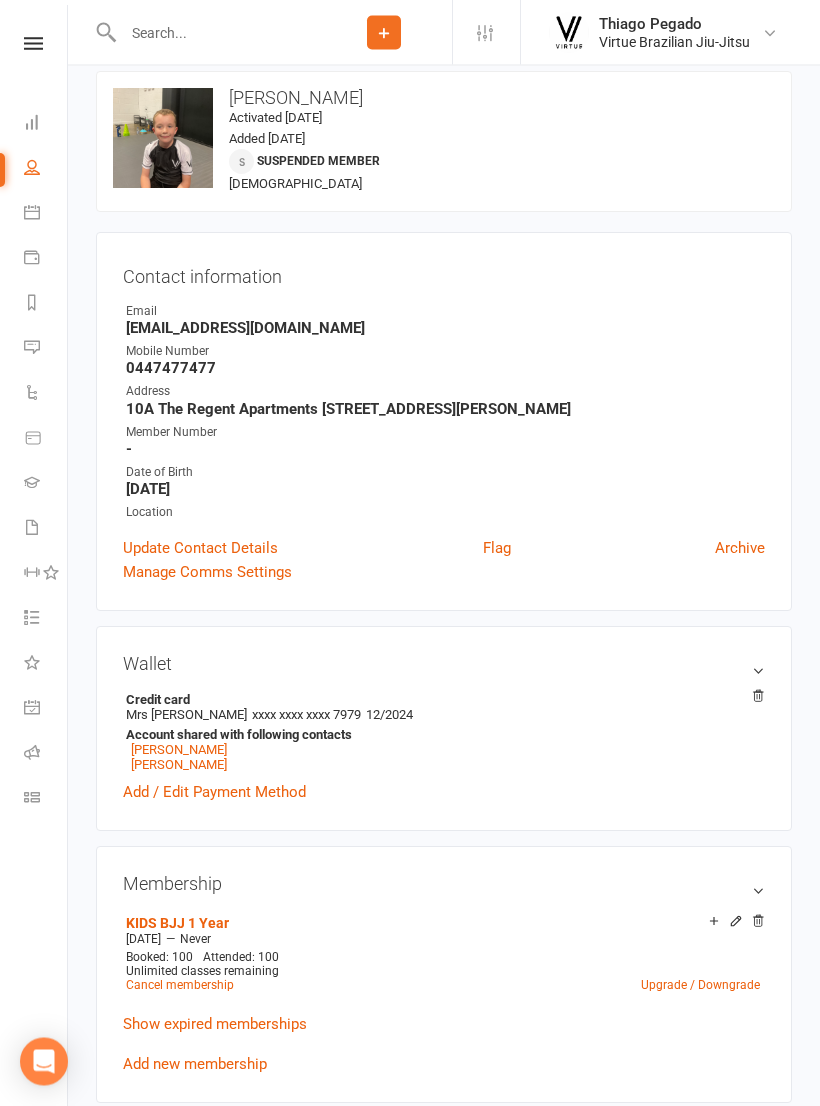 scroll, scrollTop: 0, scrollLeft: 0, axis: both 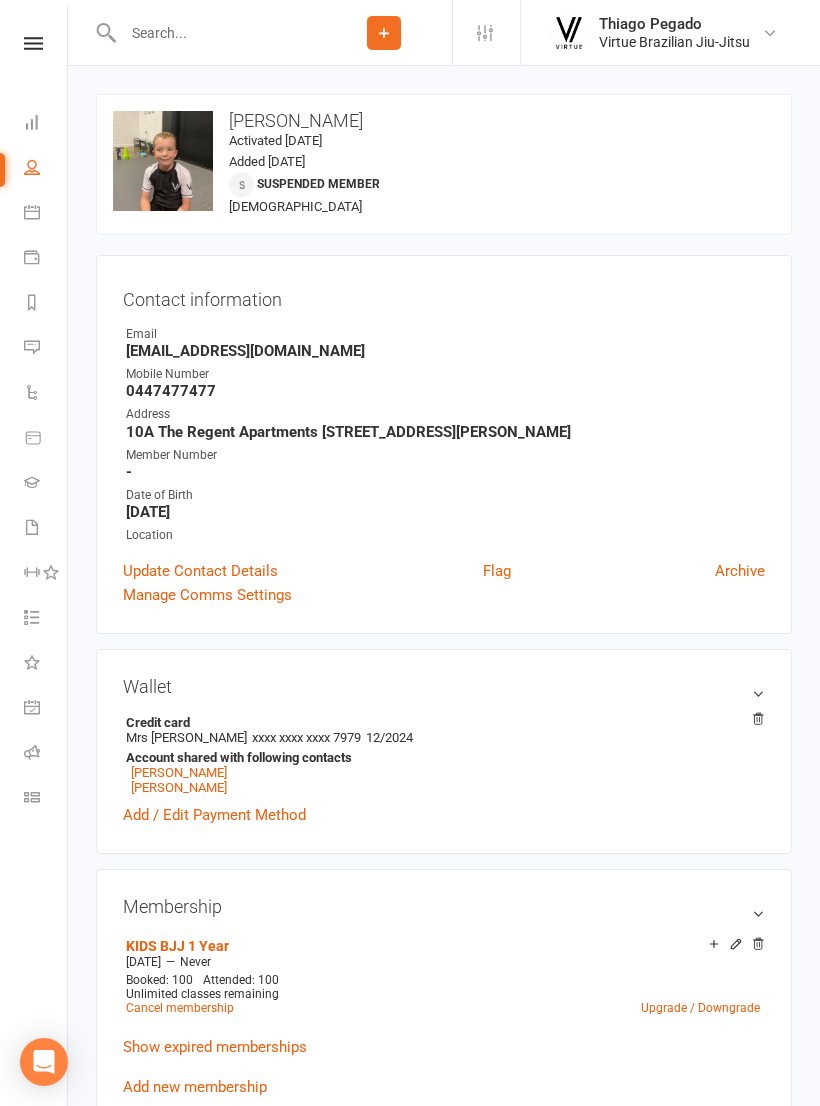 click at bounding box center [33, 43] 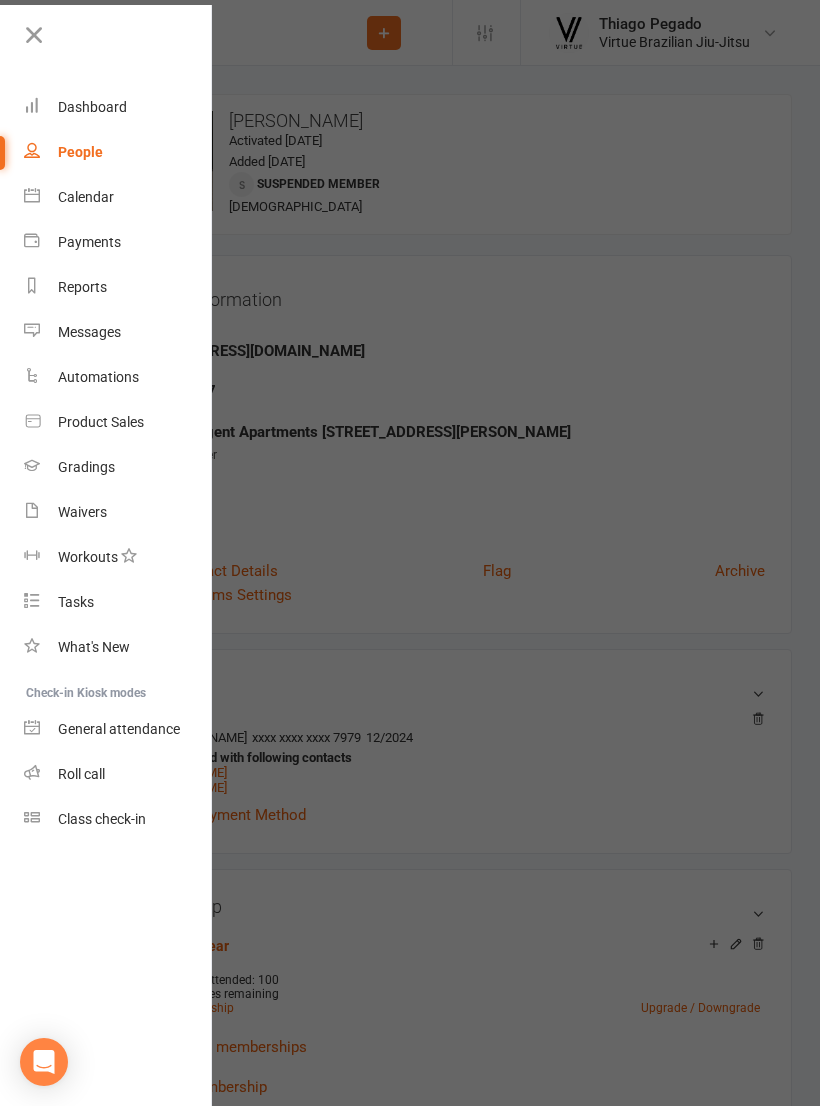 click on "People" at bounding box center (80, 152) 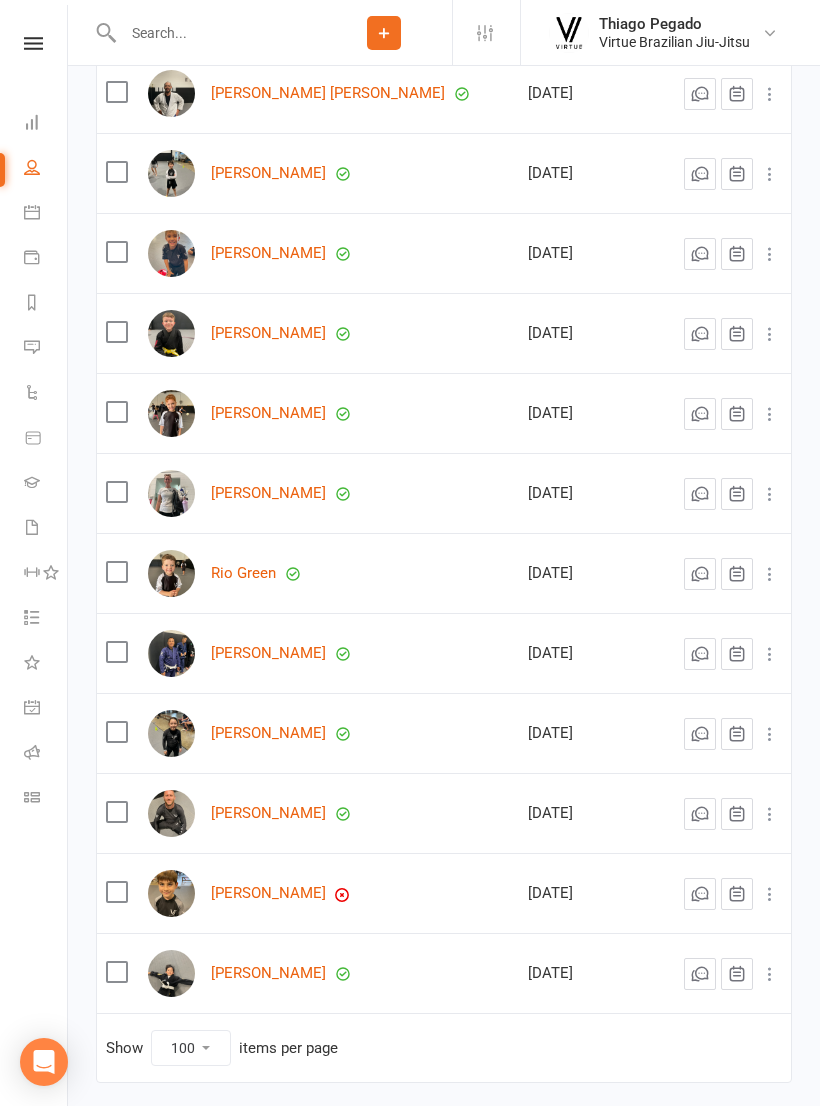 scroll, scrollTop: 904, scrollLeft: 0, axis: vertical 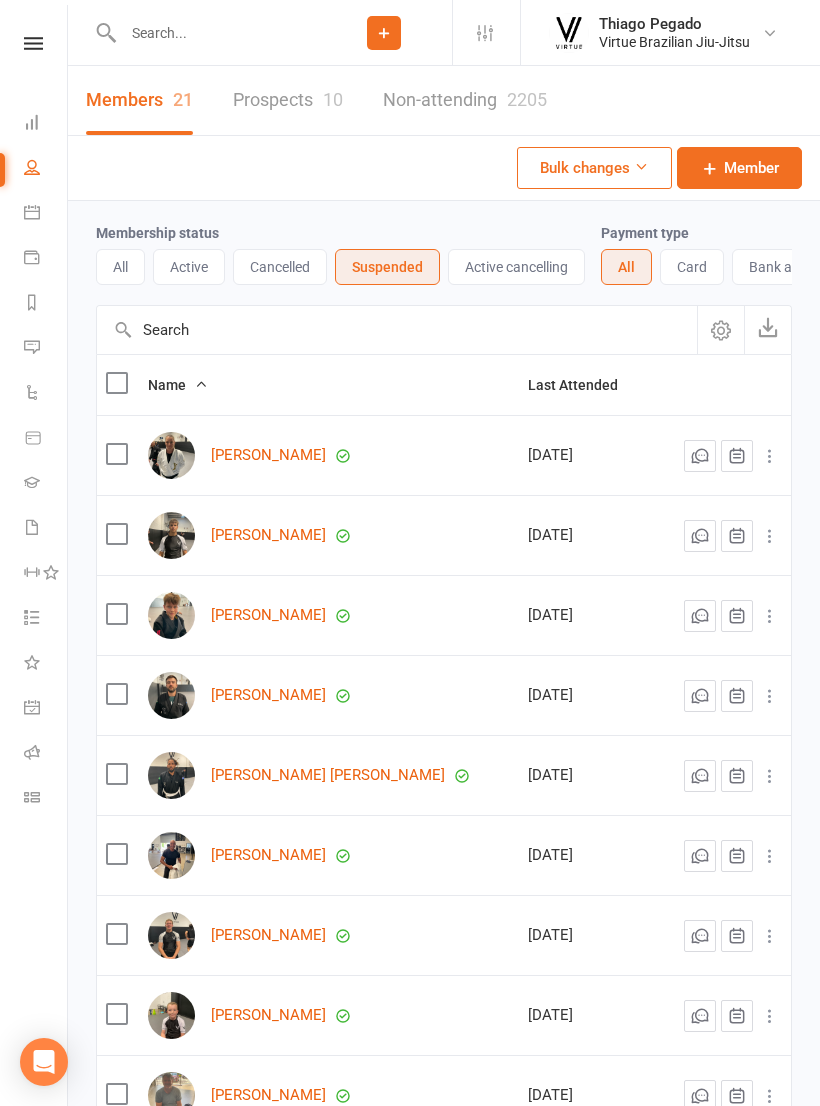 select on "100" 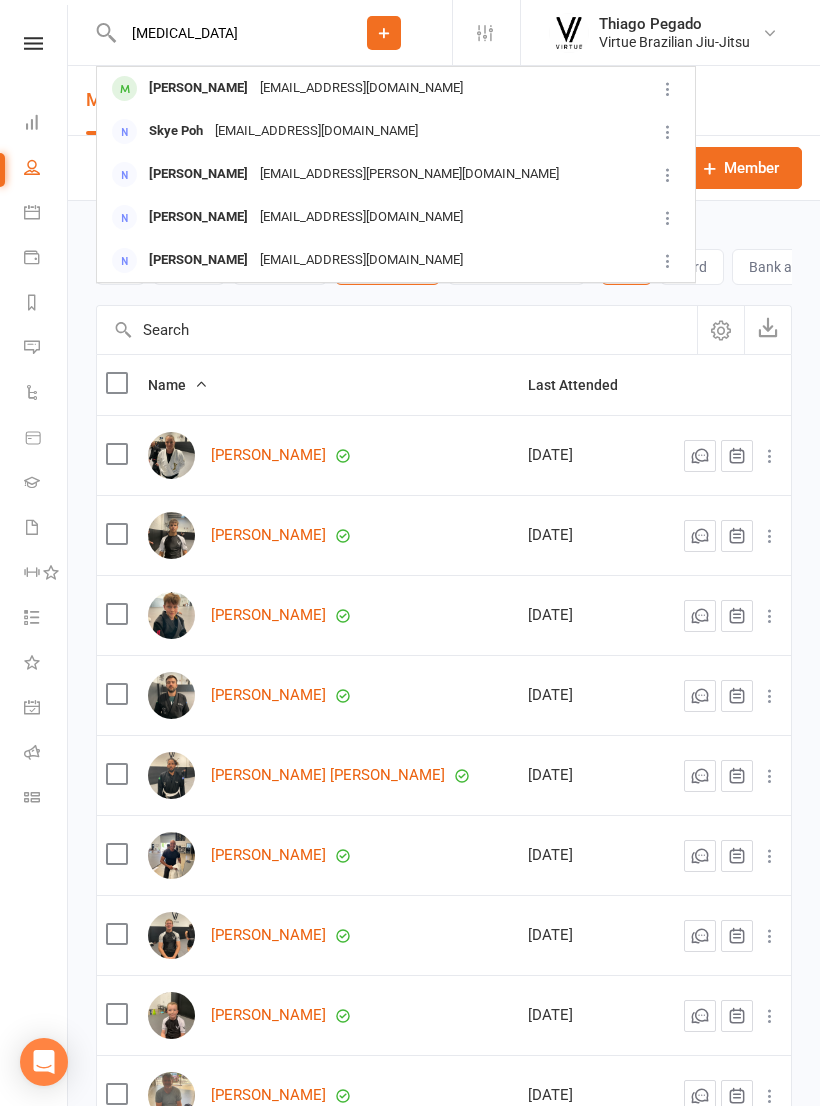 type on "Skyla" 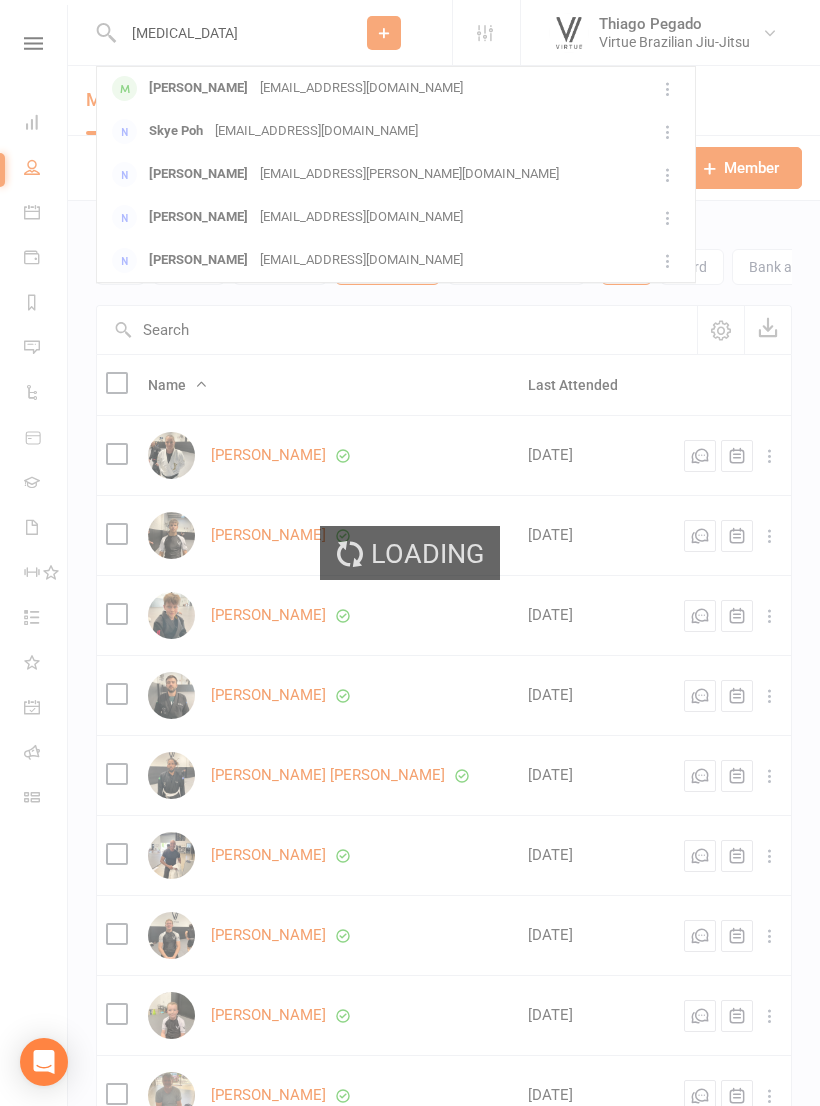 type 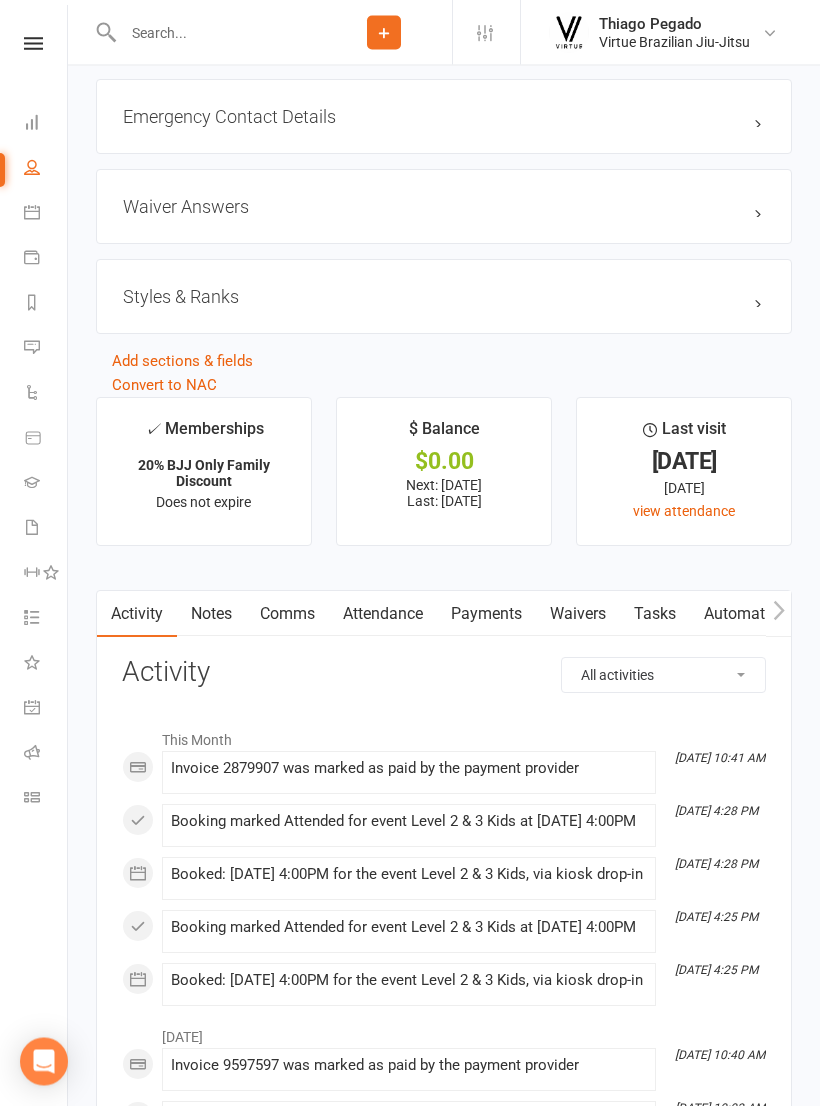 scroll, scrollTop: 1702, scrollLeft: 0, axis: vertical 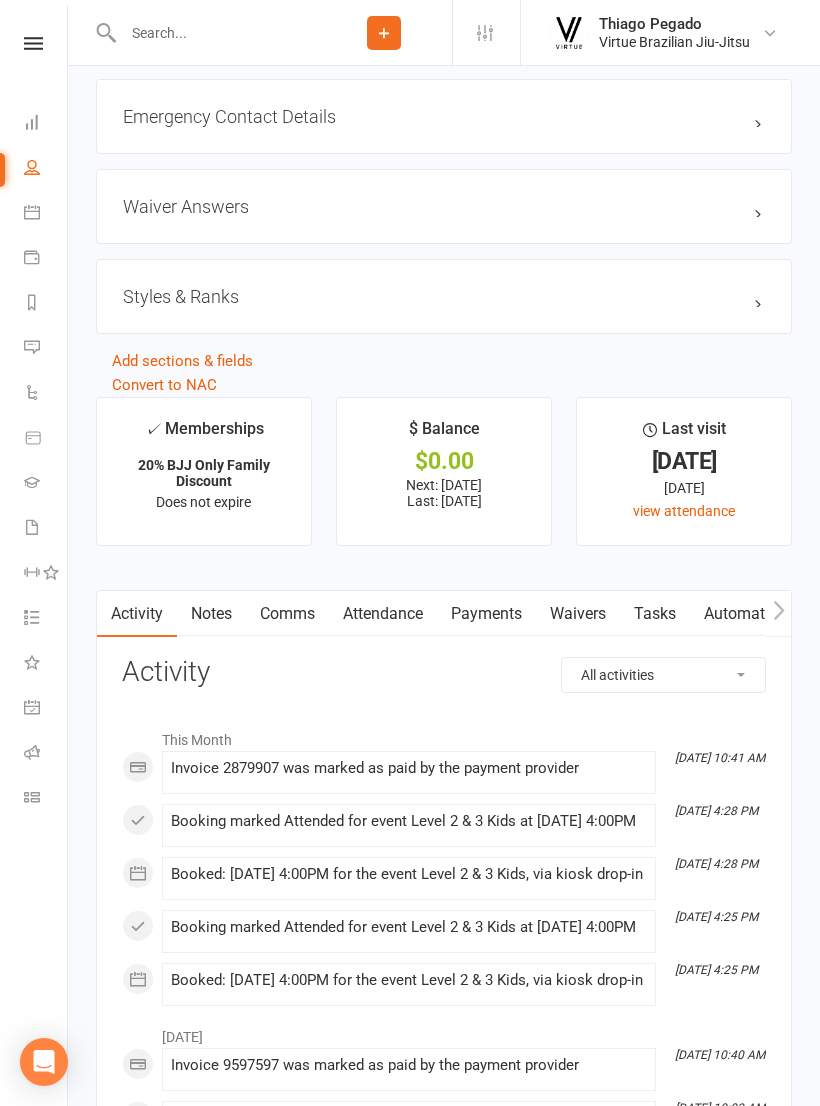 click on "Styles & Ranks" at bounding box center [444, 296] 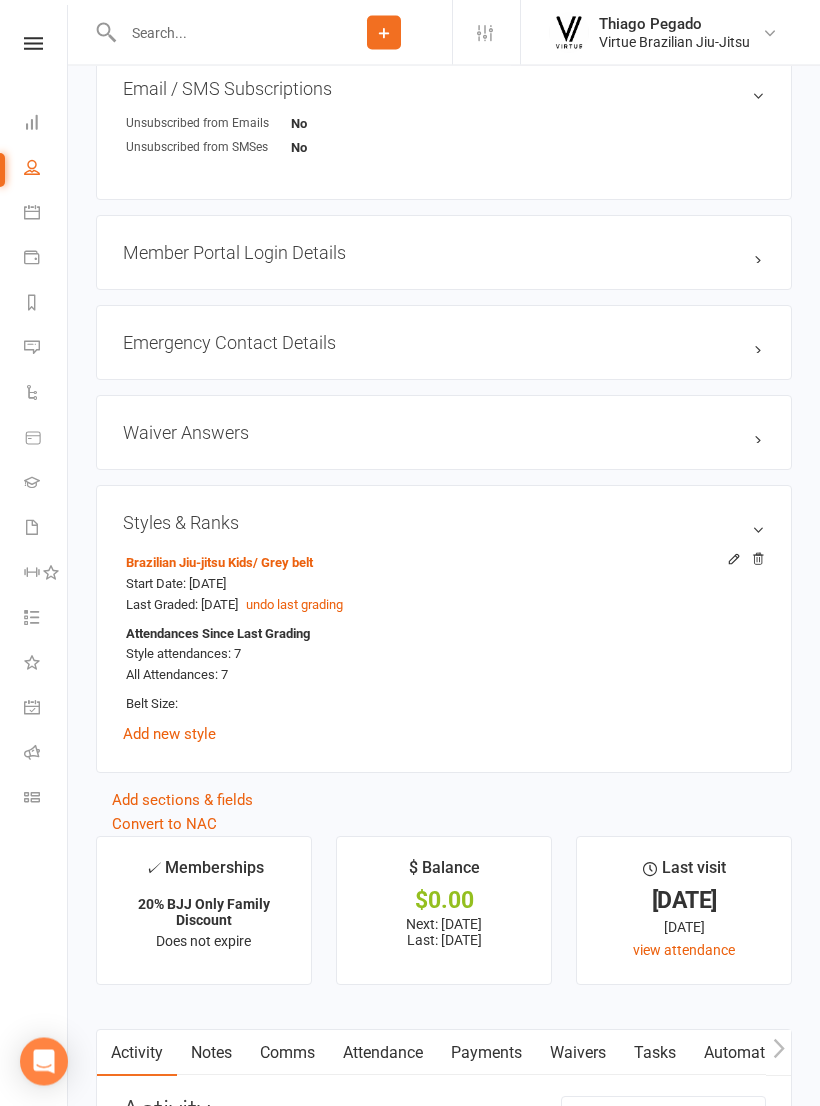 scroll, scrollTop: 1476, scrollLeft: 0, axis: vertical 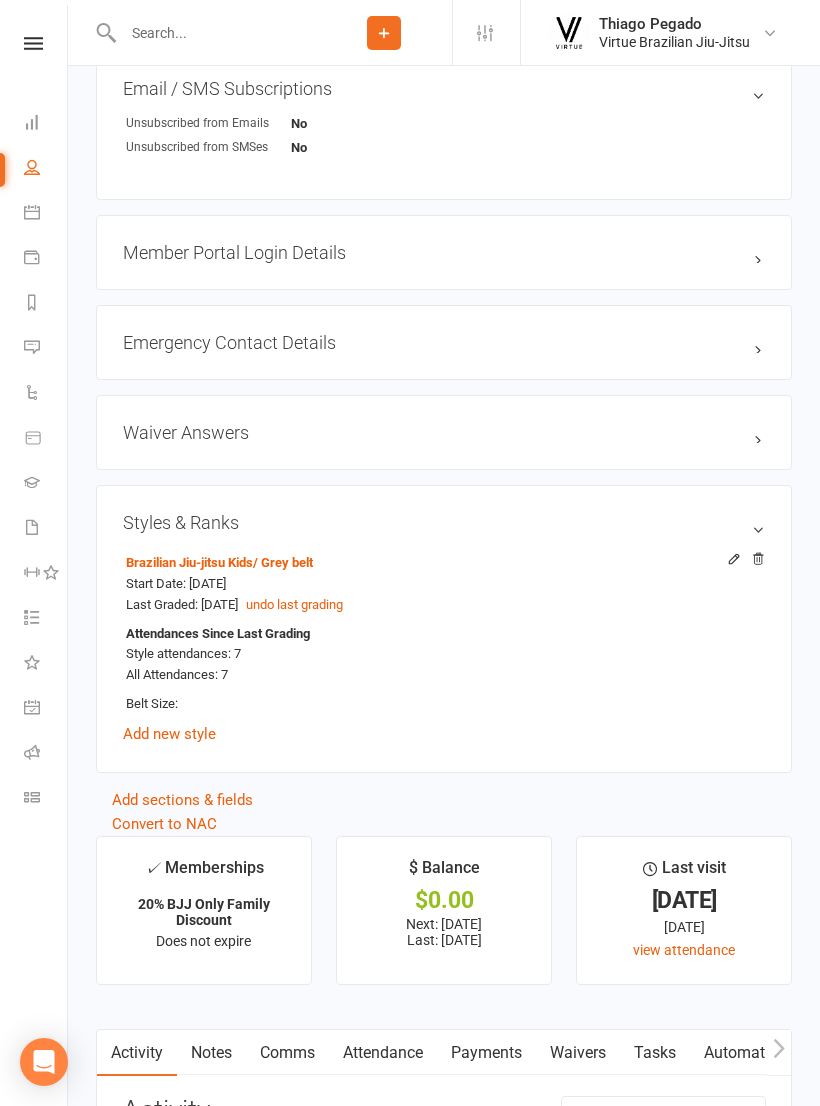 click on "Class check-in" at bounding box center [46, 799] 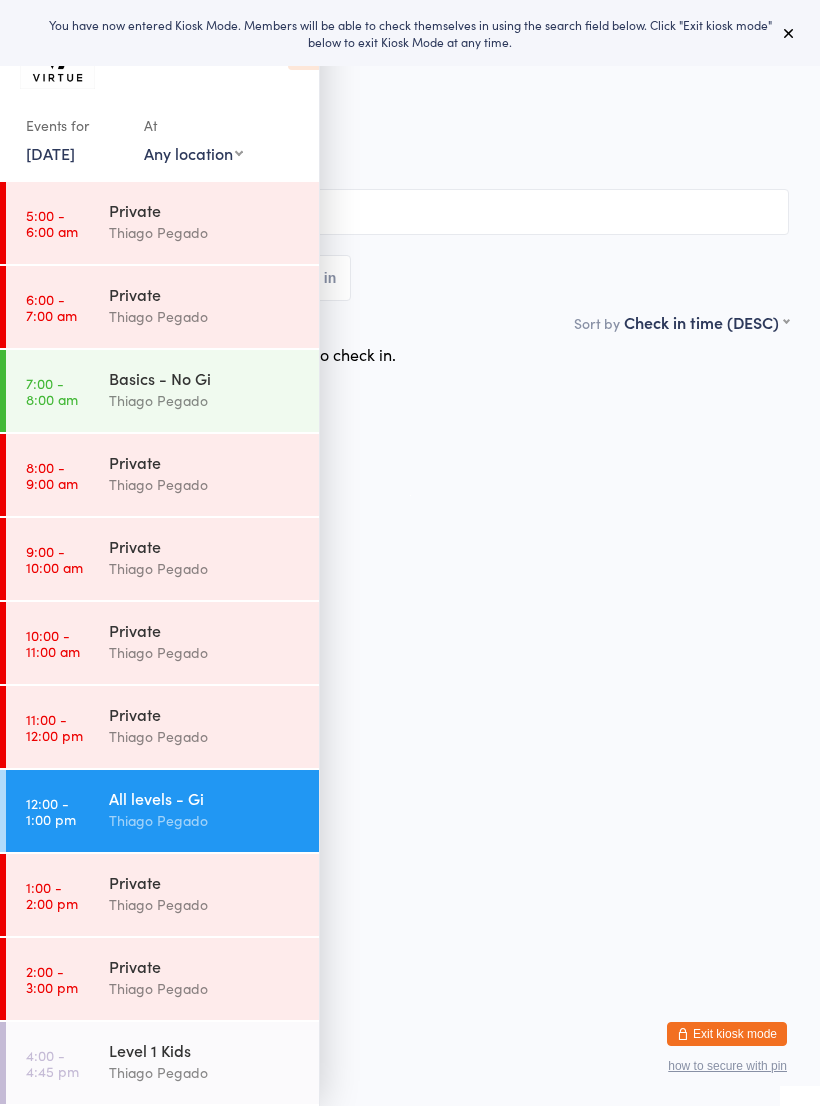 scroll, scrollTop: 0, scrollLeft: 0, axis: both 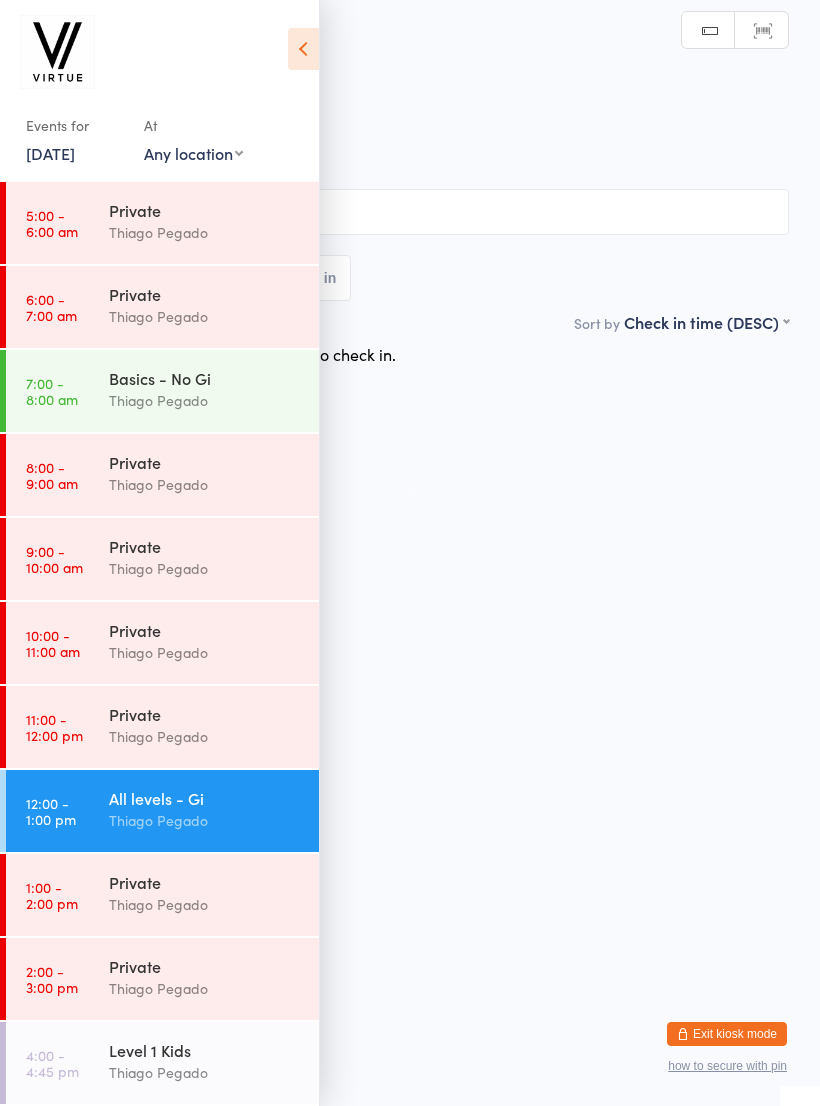 click at bounding box center (303, 49) 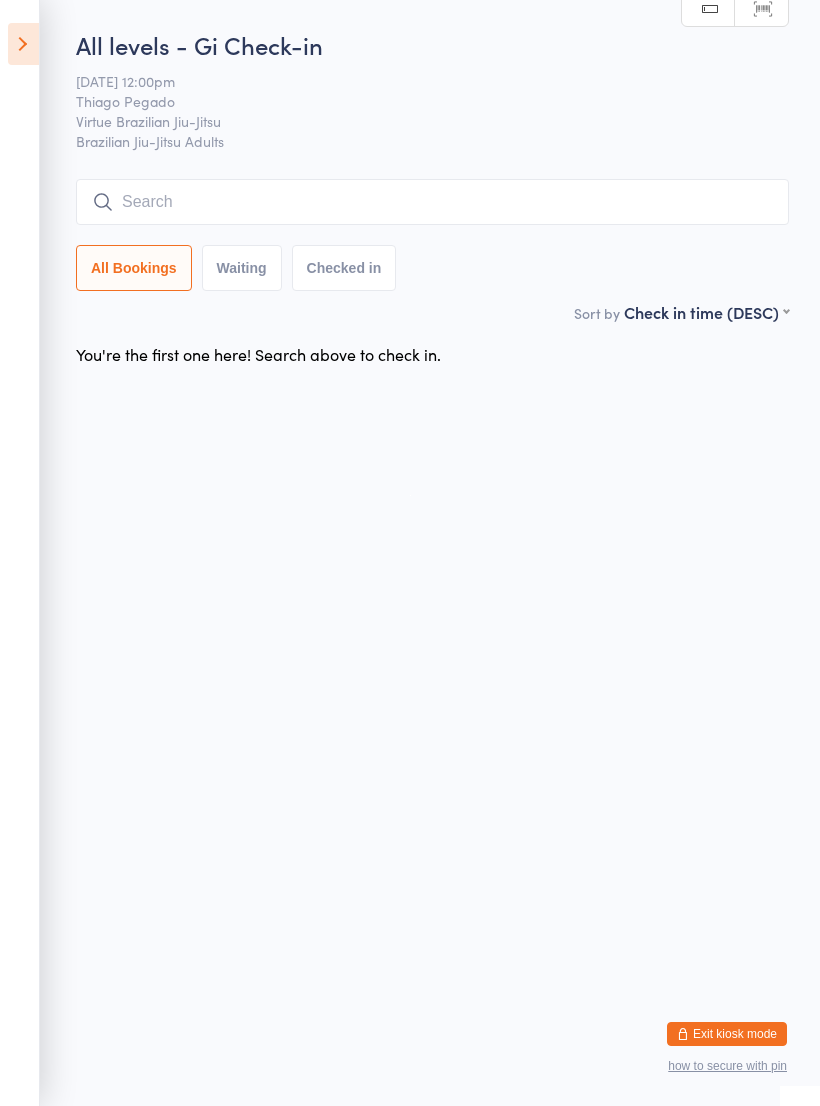 click at bounding box center [432, 202] 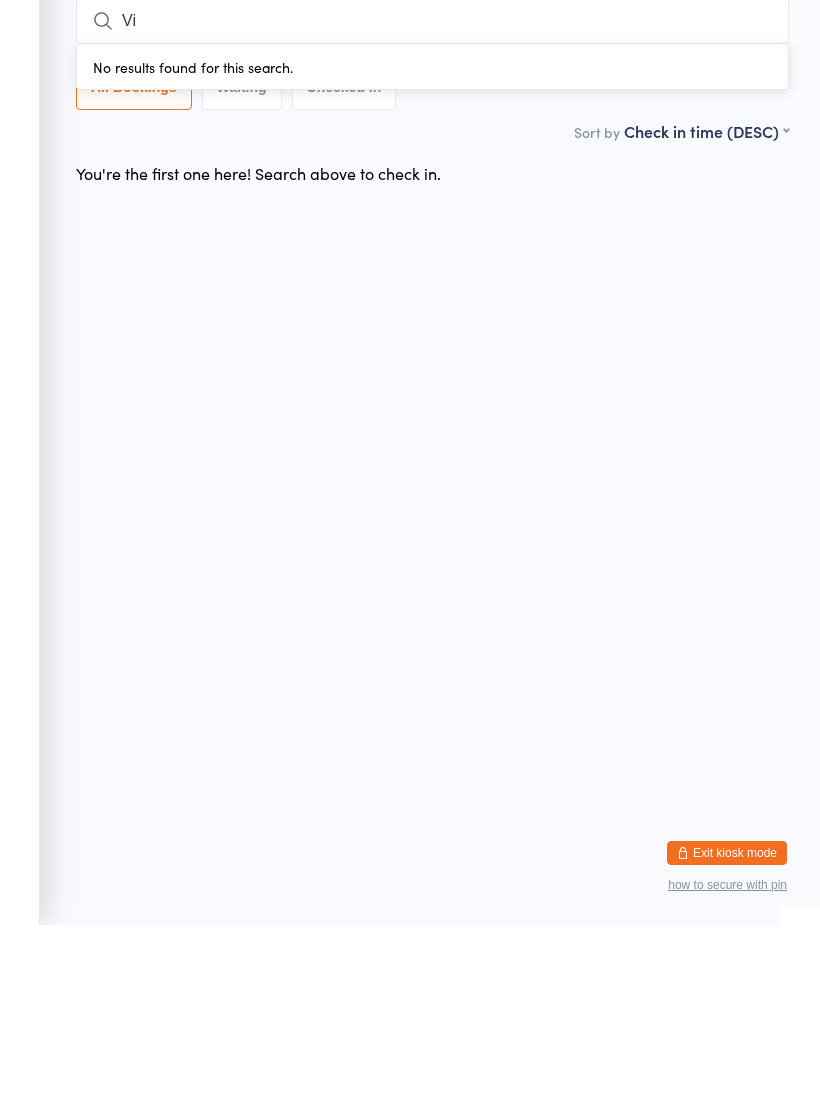 type on "V" 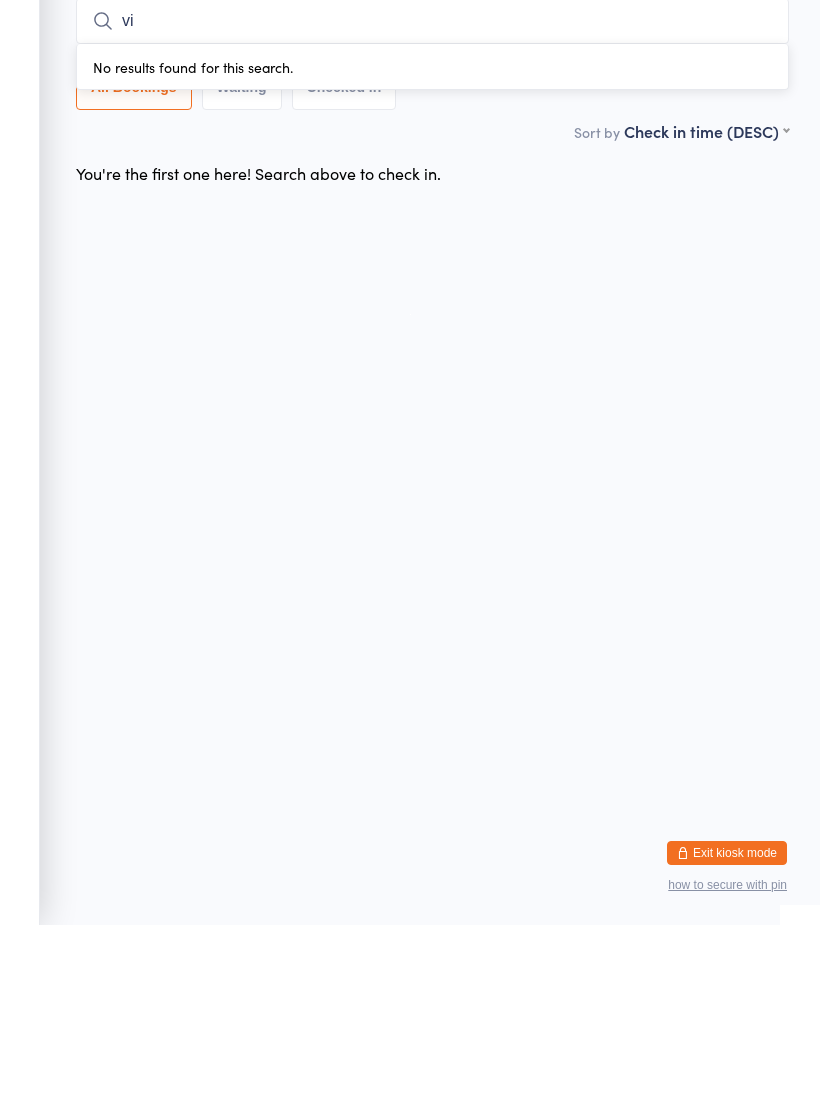 type on "v" 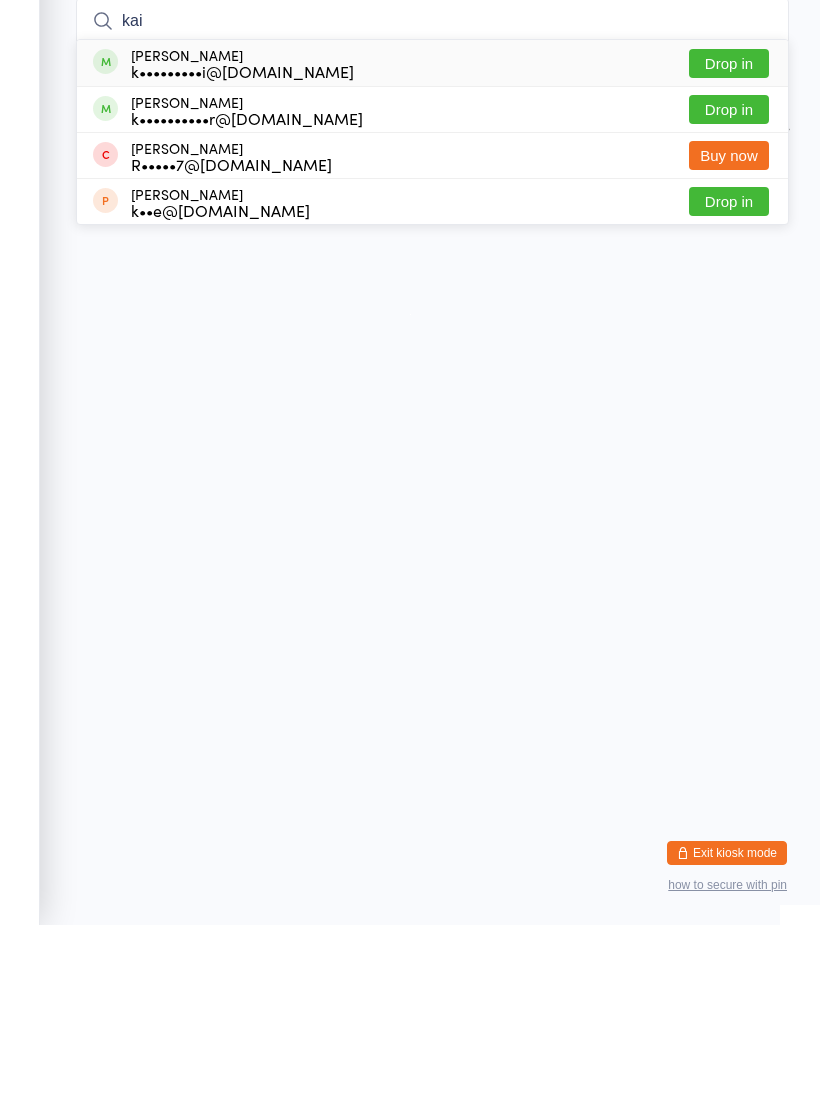 type on "kai" 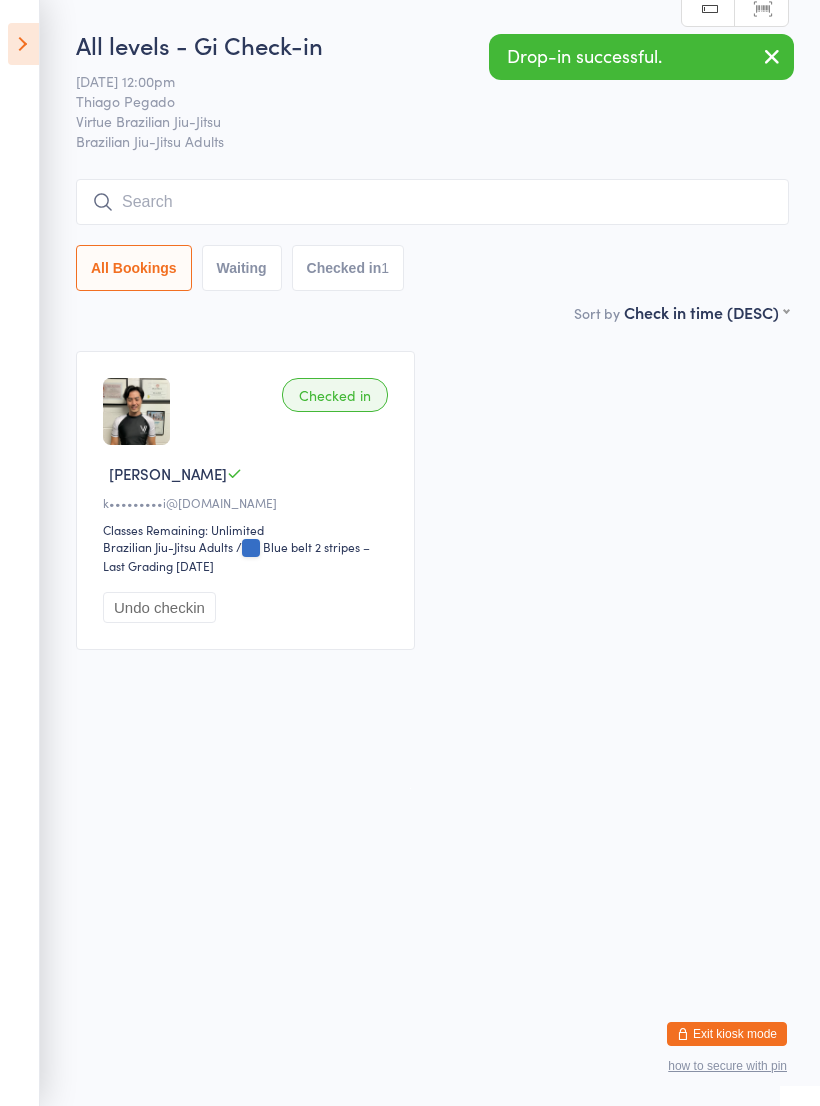 click at bounding box center (432, 202) 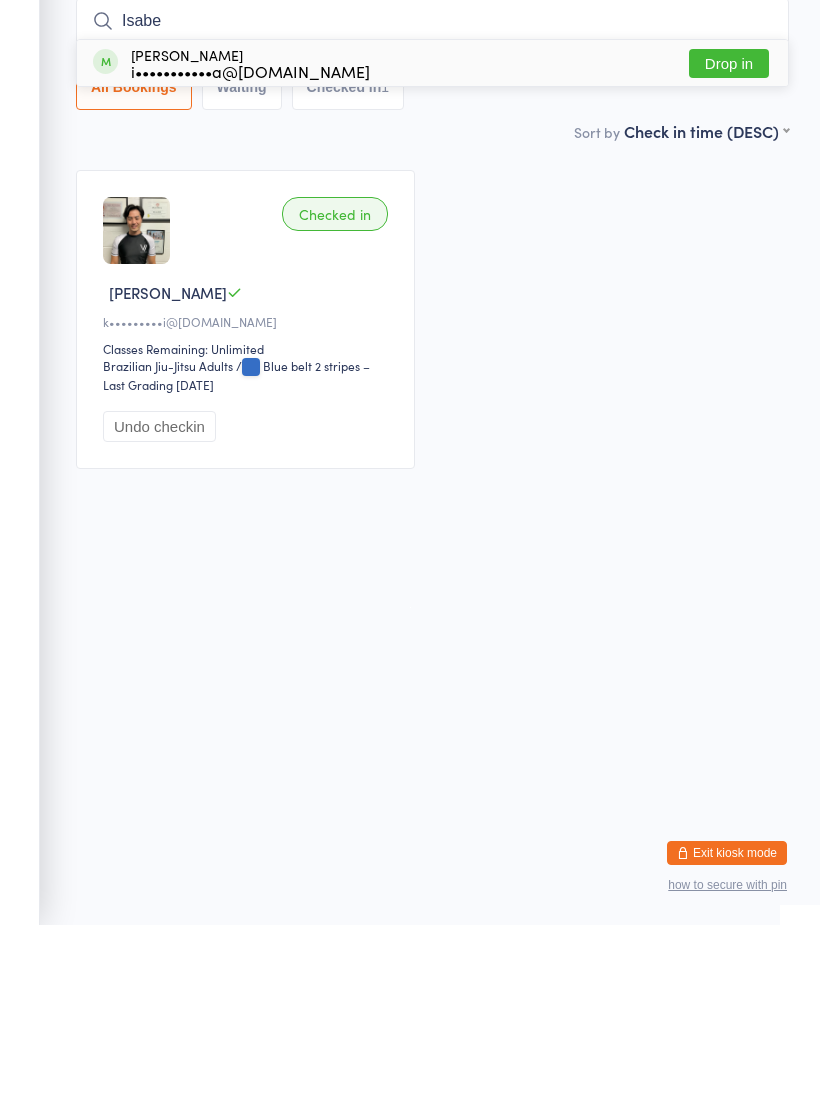 type on "Isabe" 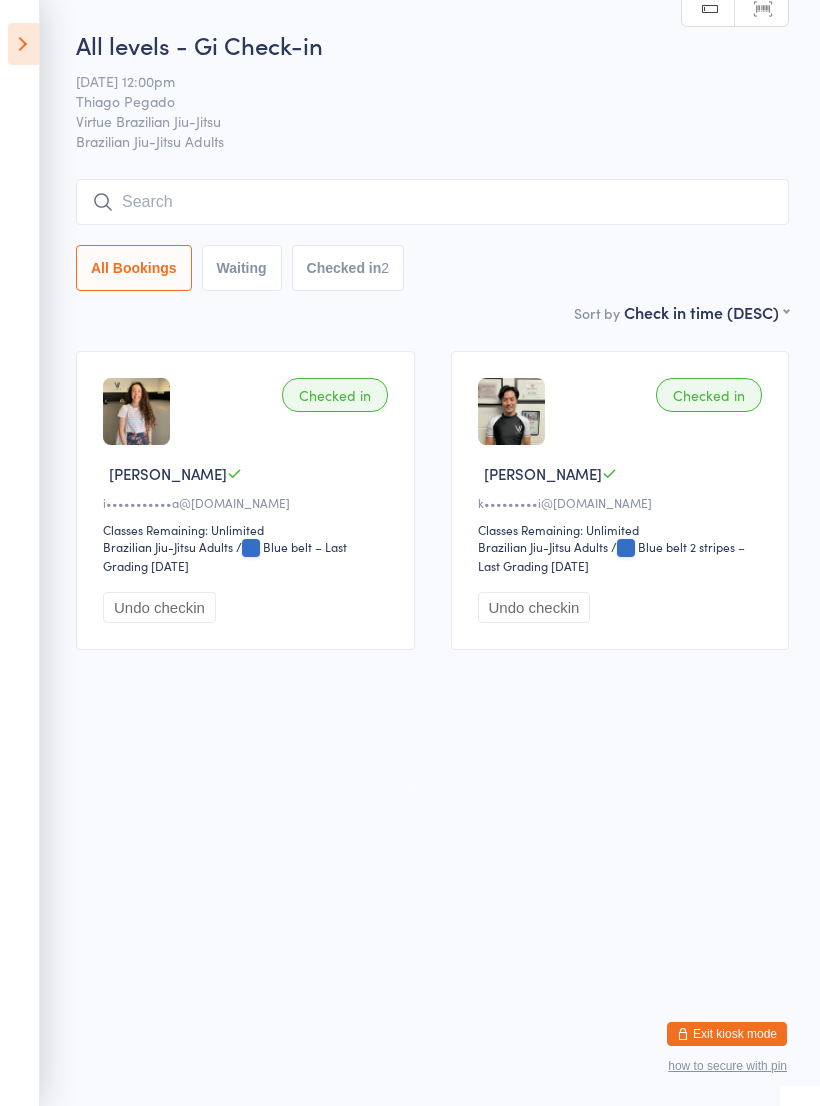 click at bounding box center [432, 202] 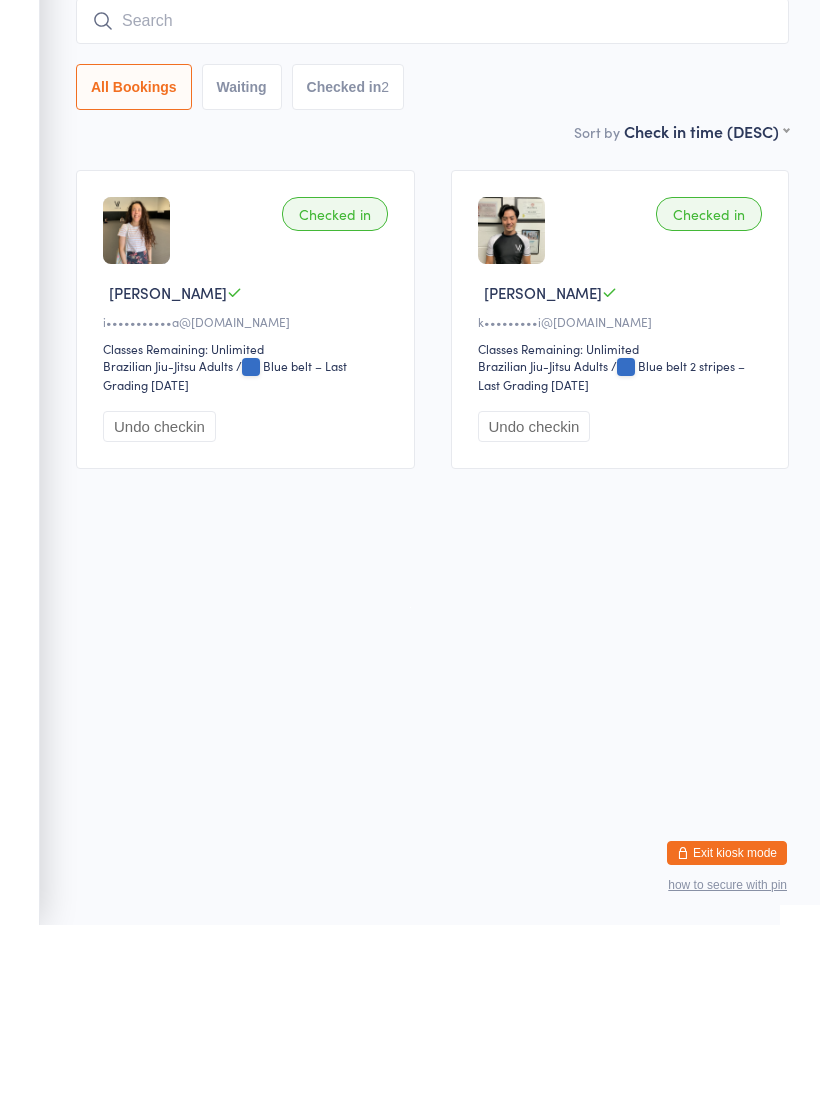 type on "B" 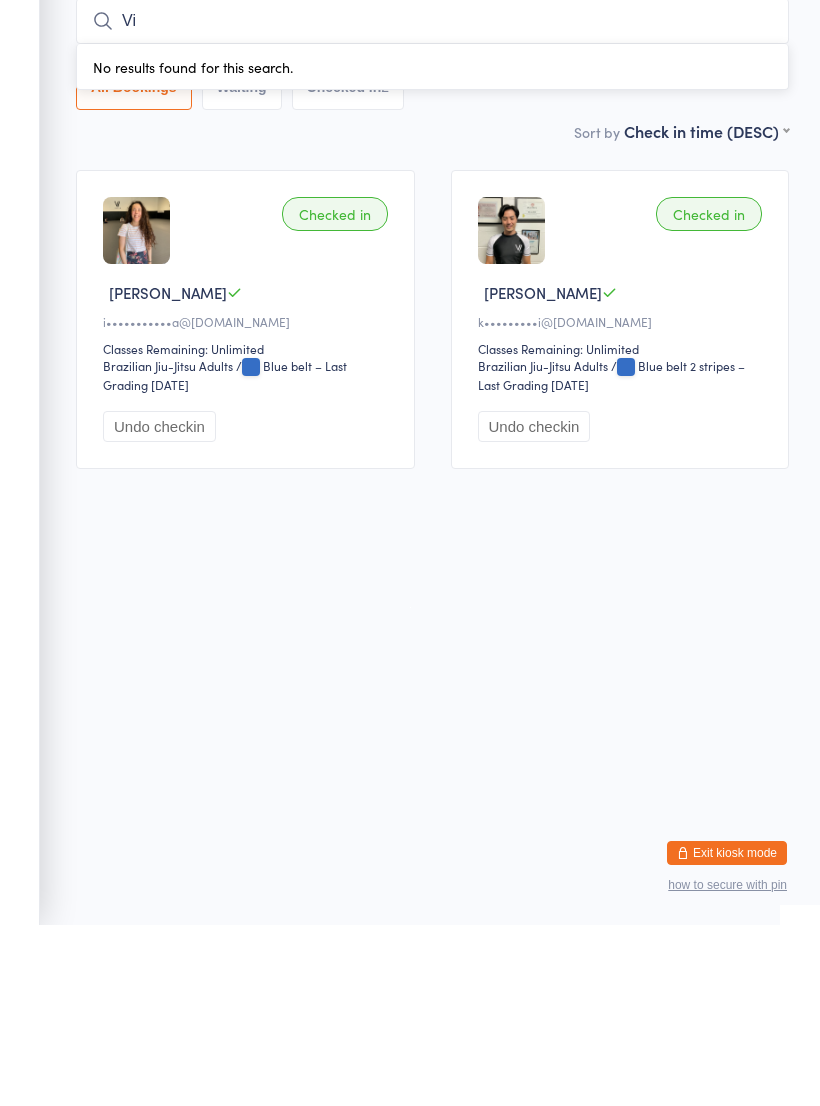 type on "V" 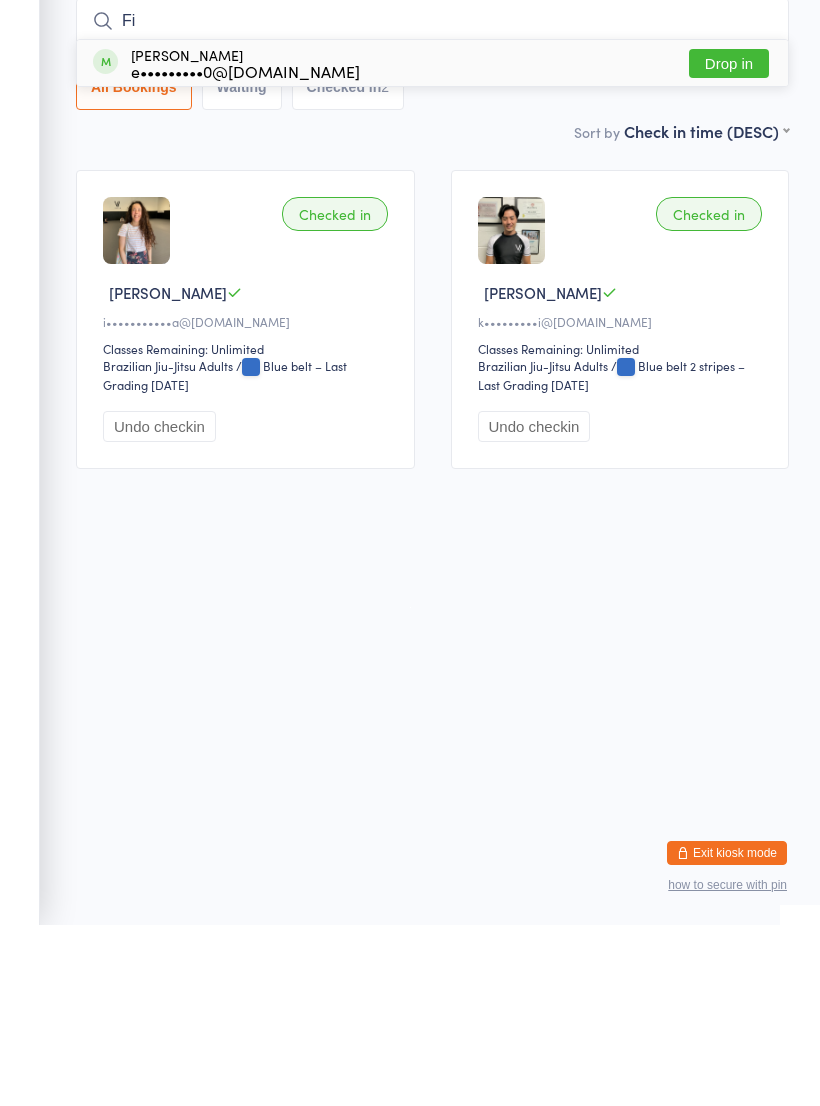 type on "F" 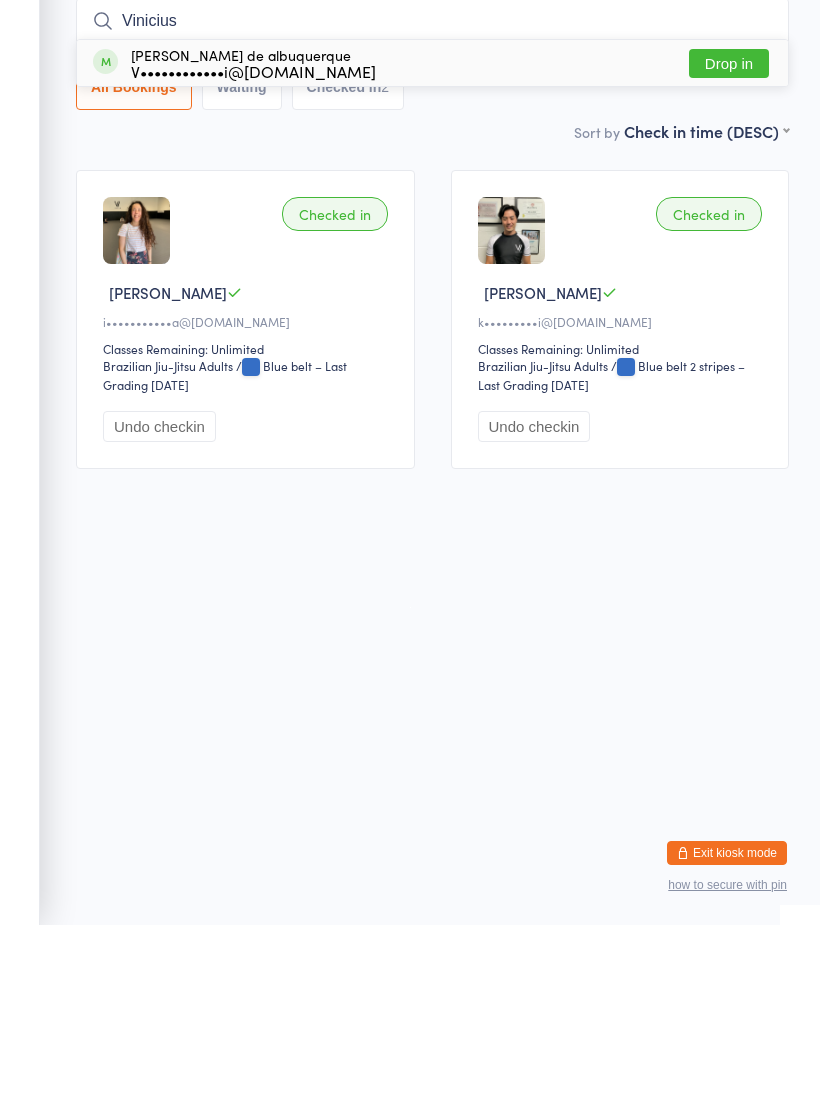type on "Vinicius" 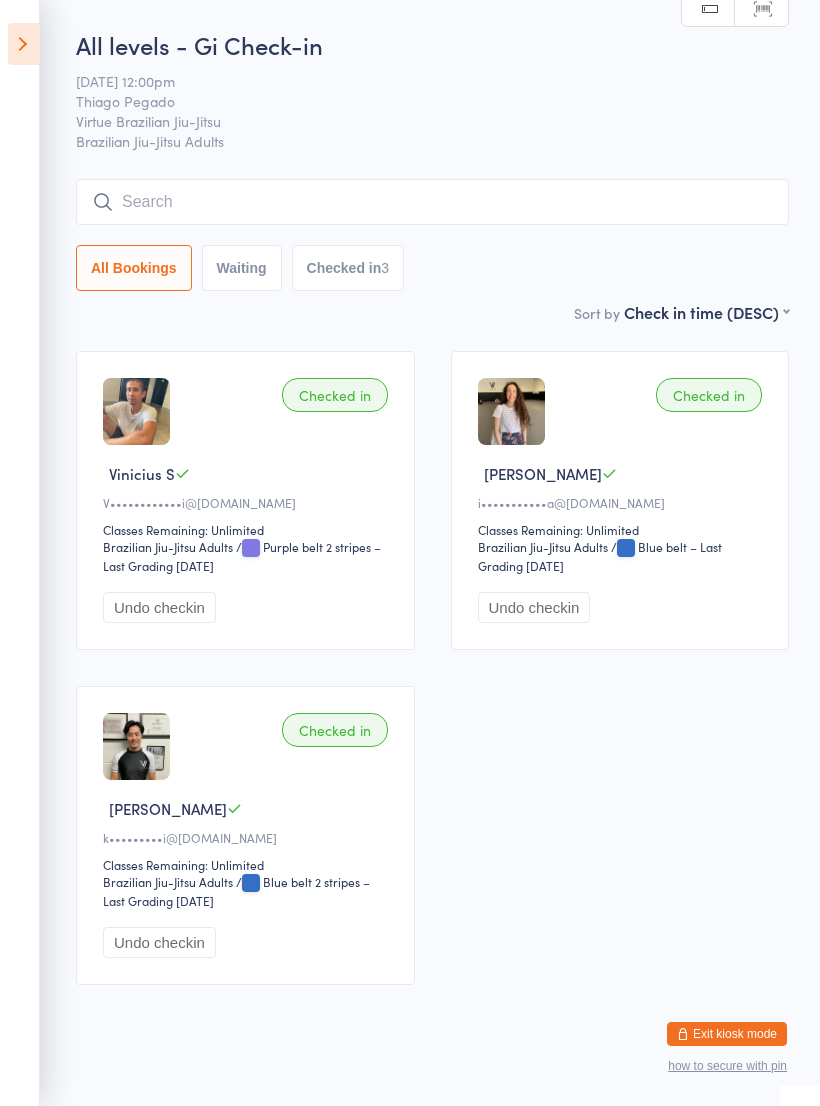 click at bounding box center [432, 202] 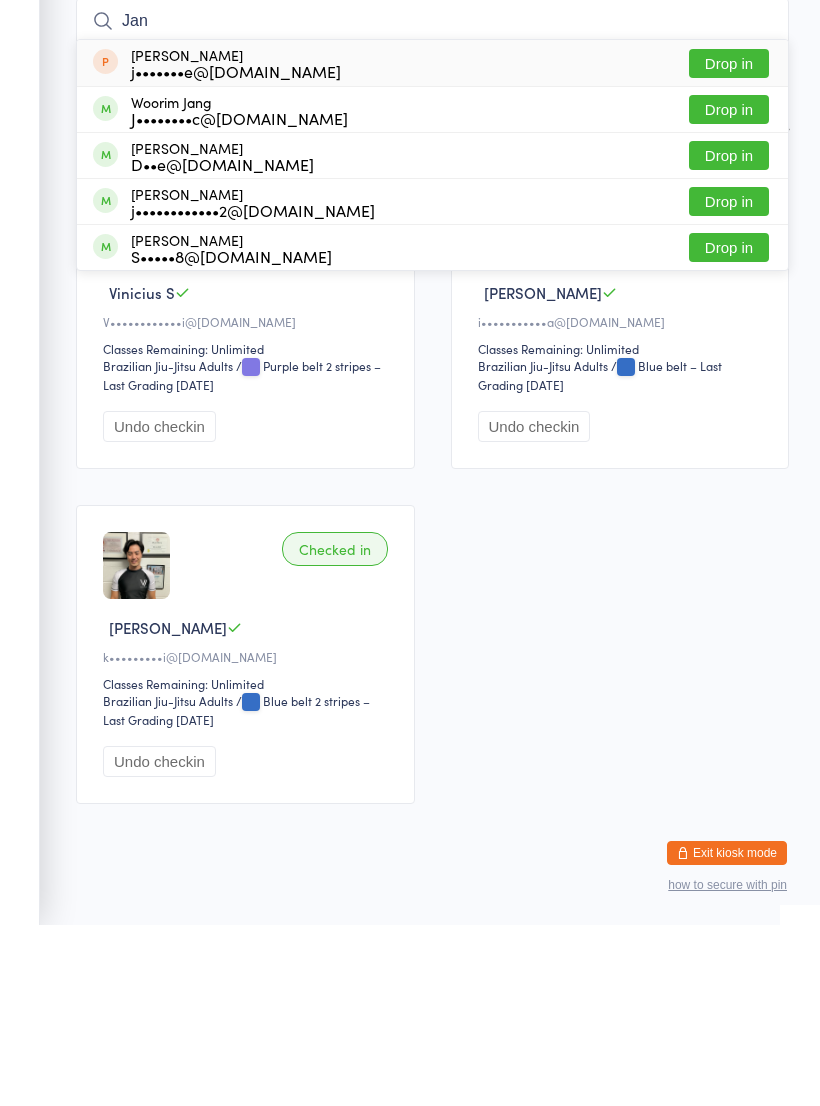 type on "Jan" 